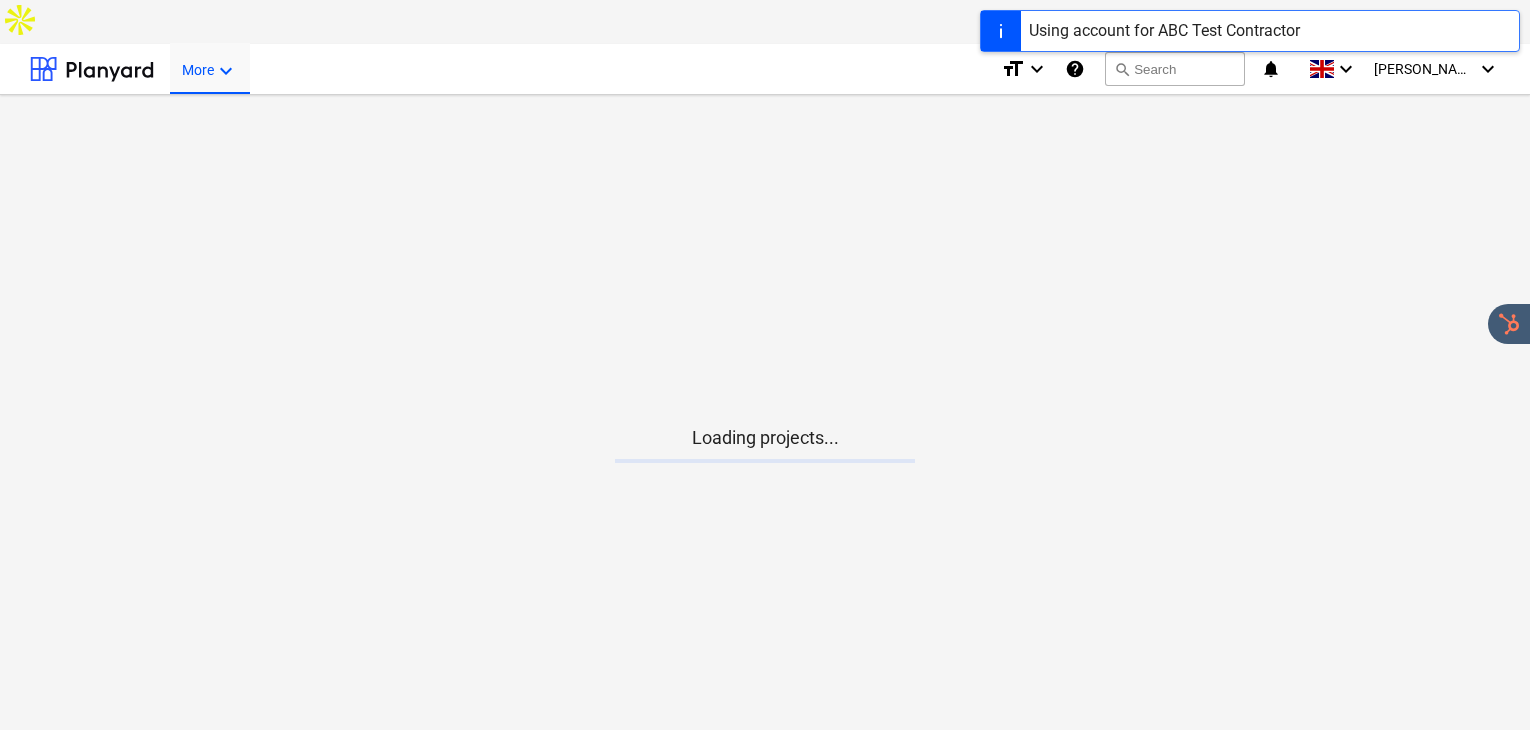 scroll, scrollTop: 0, scrollLeft: 0, axis: both 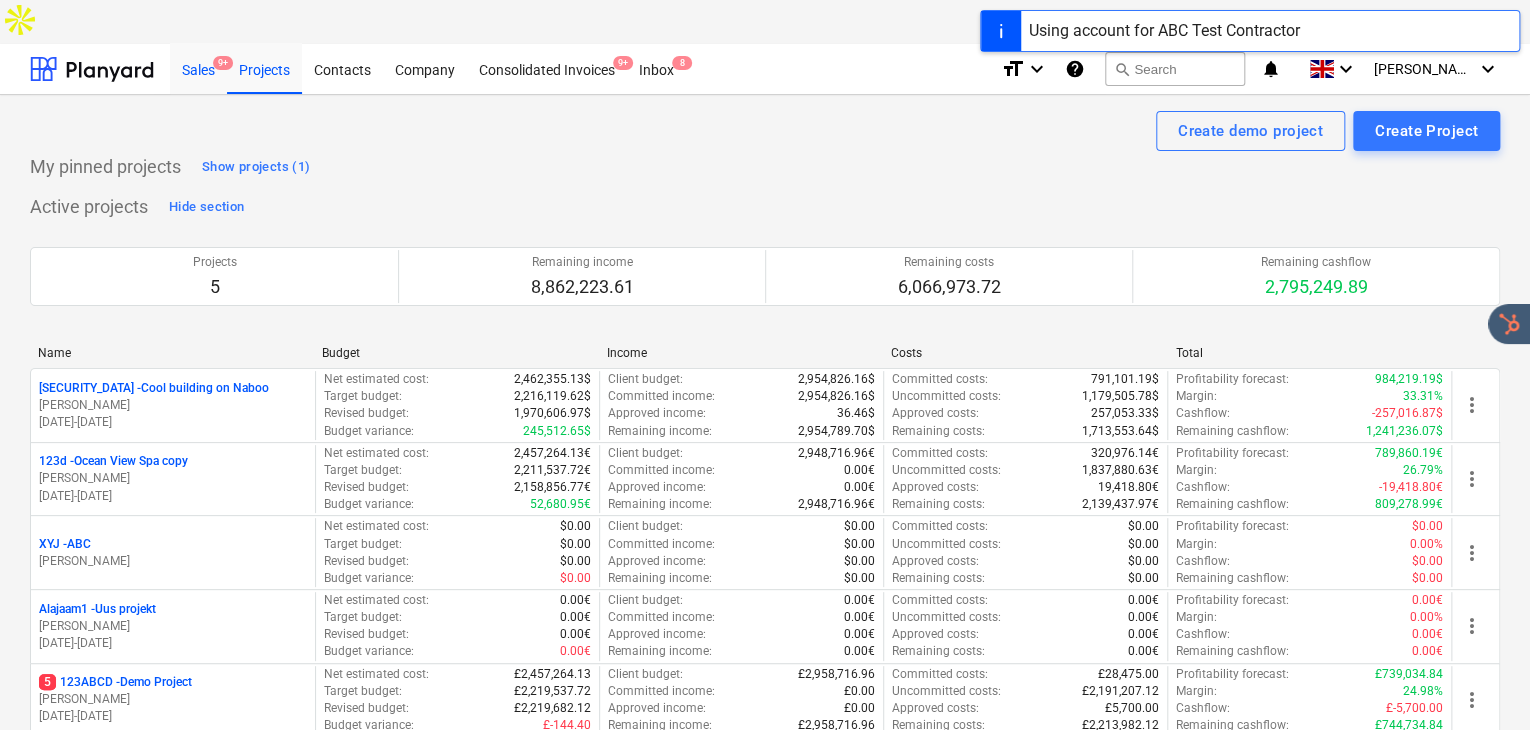click on "Sales 9+" at bounding box center (198, 68) 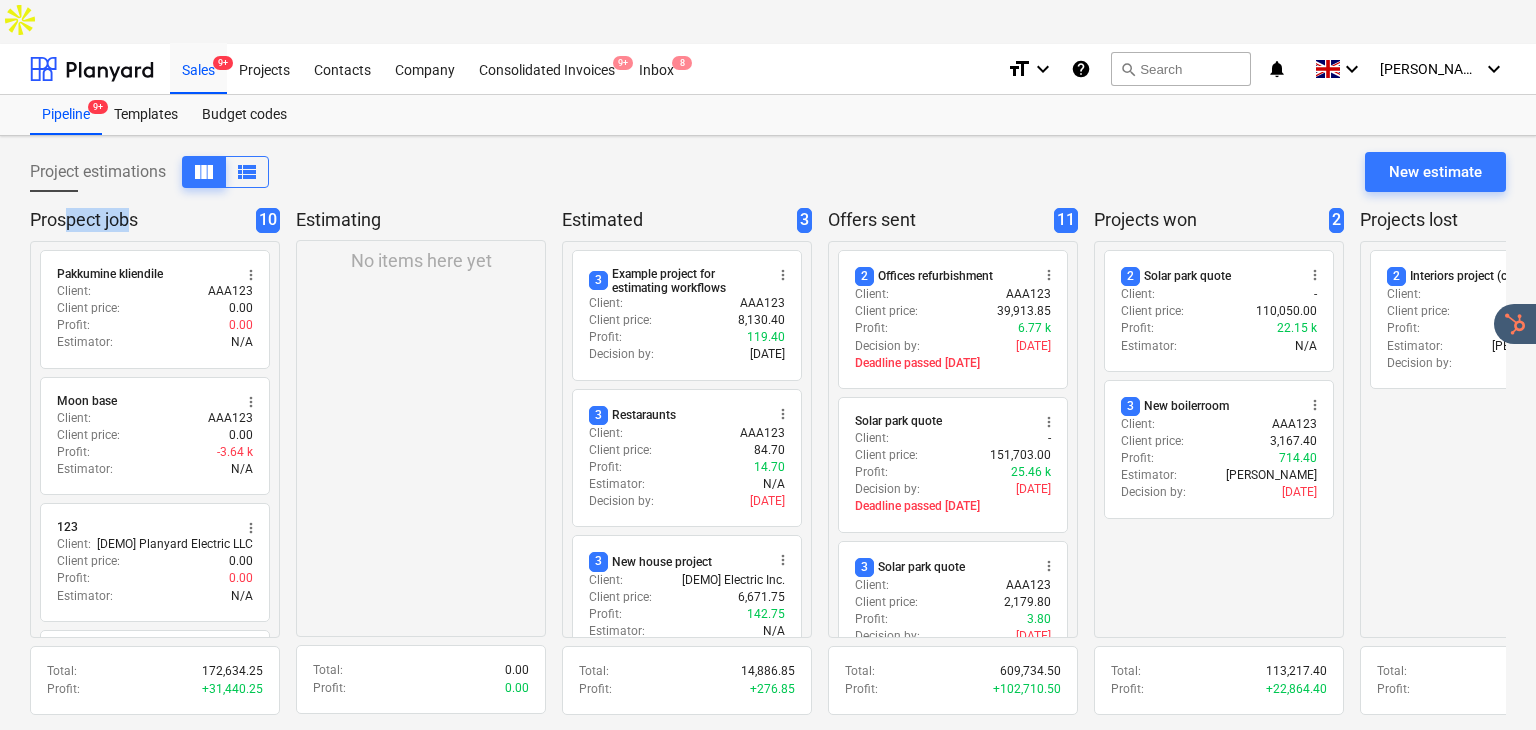 drag, startPoint x: 68, startPoint y: 171, endPoint x: 133, endPoint y: 166, distance: 65.192024 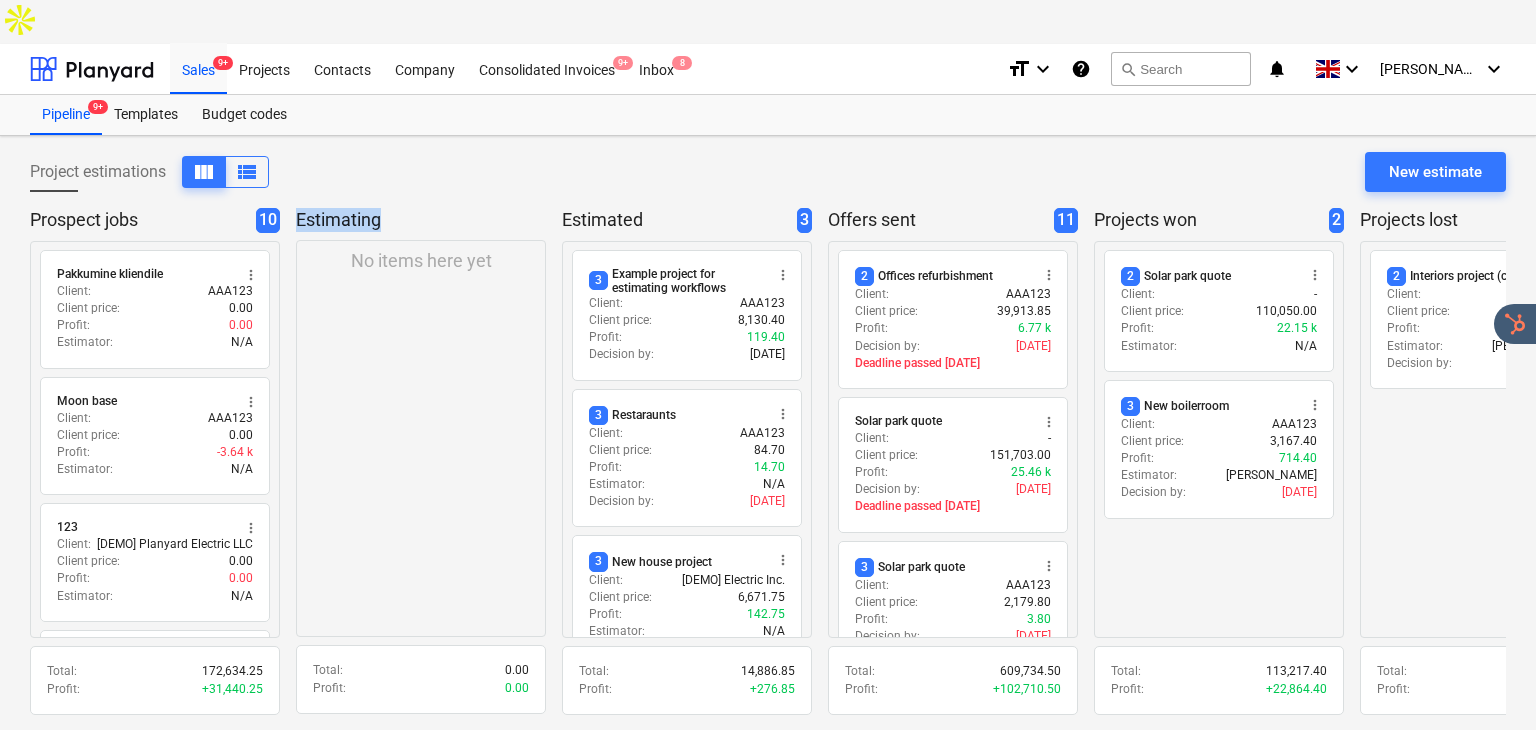 drag, startPoint x: 392, startPoint y: 170, endPoint x: 296, endPoint y: 167, distance: 96.04687 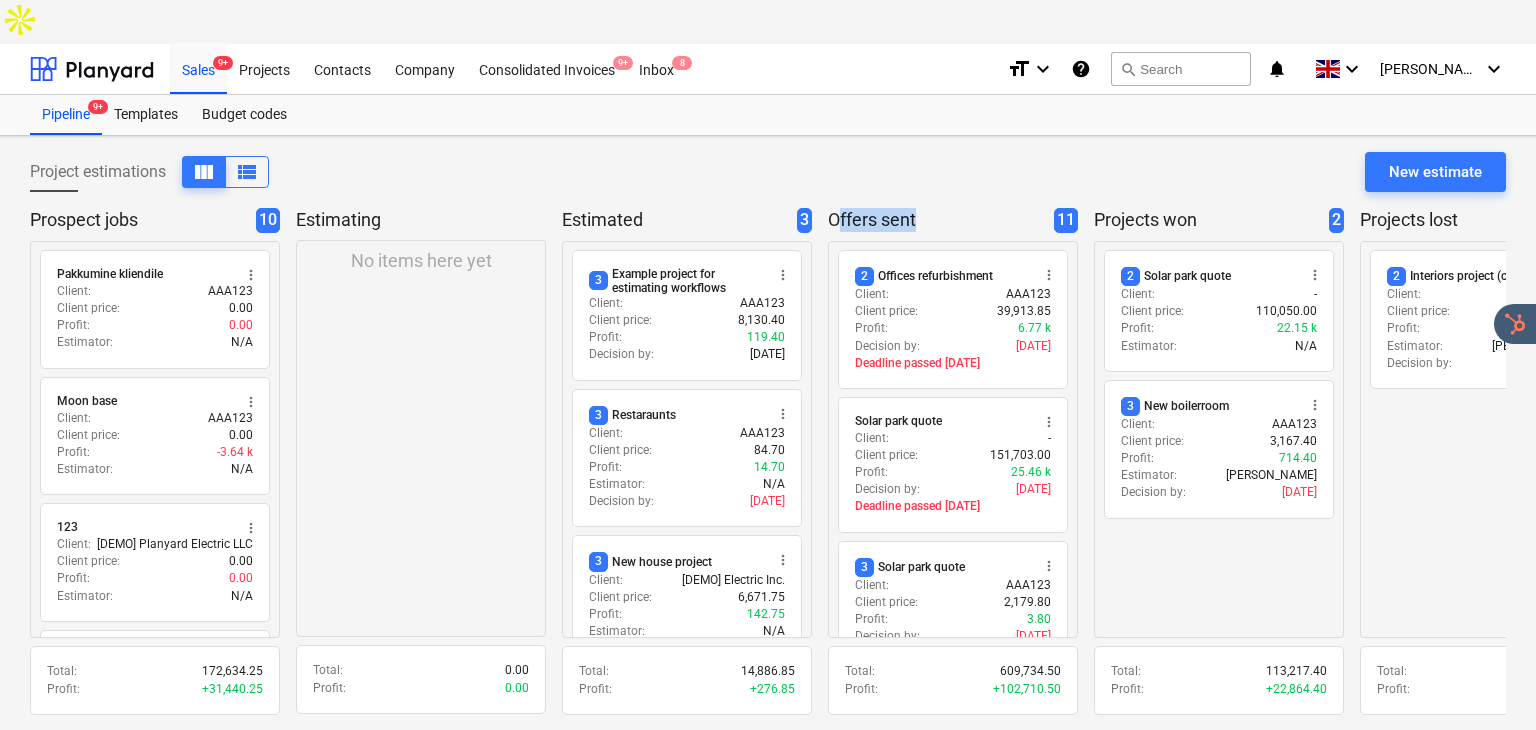 drag, startPoint x: 836, startPoint y: 167, endPoint x: 994, endPoint y: 181, distance: 158.61903 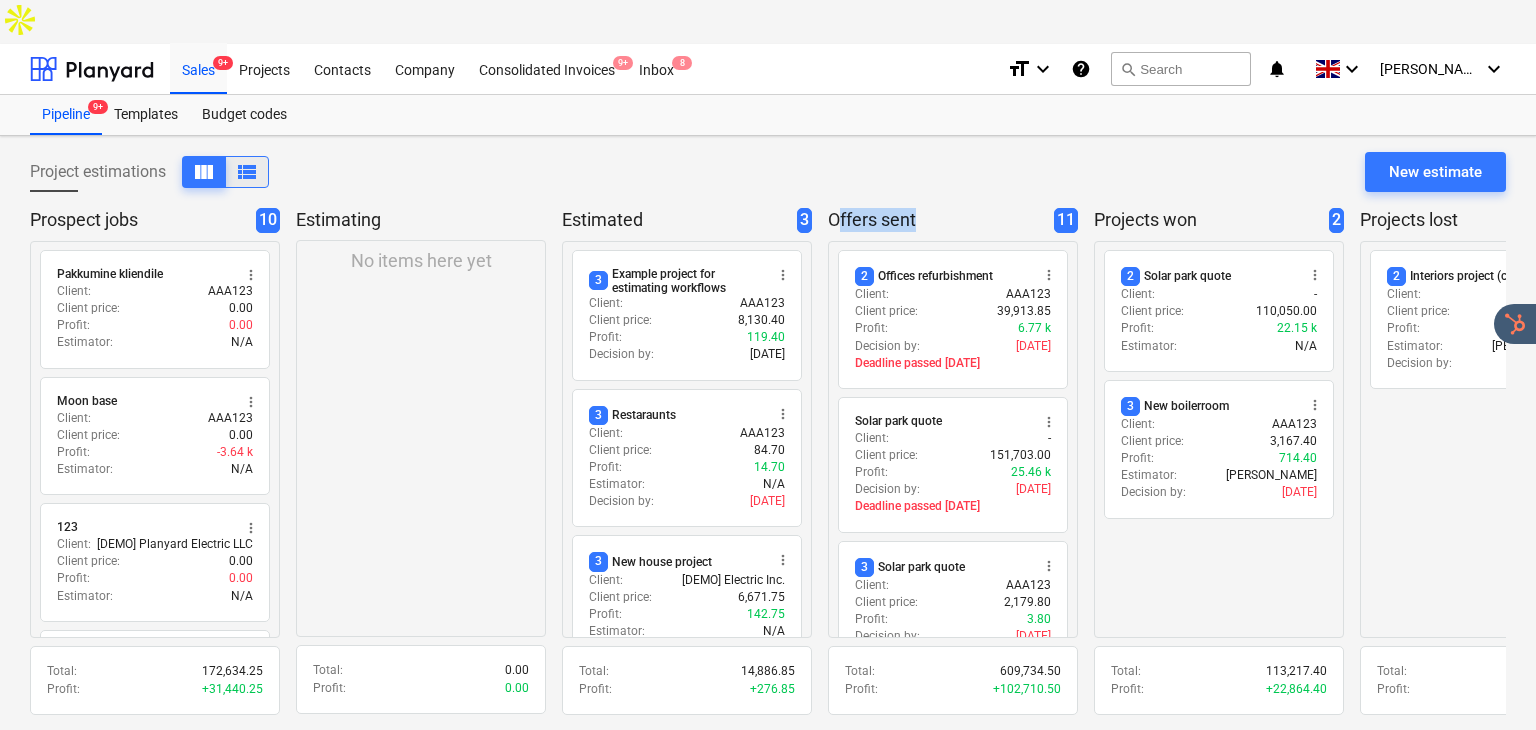 click on "view_list" at bounding box center [247, 172] 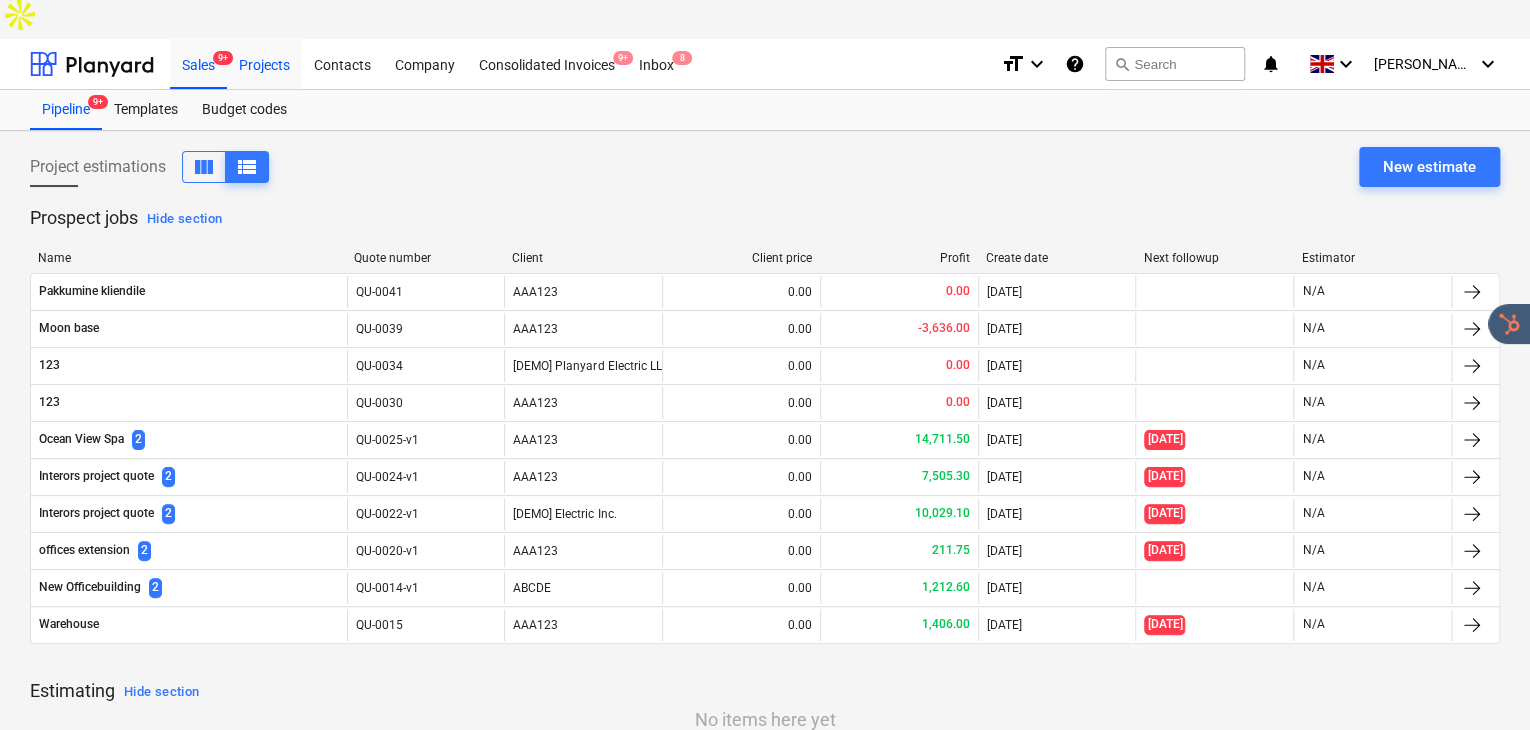 scroll, scrollTop: 0, scrollLeft: 0, axis: both 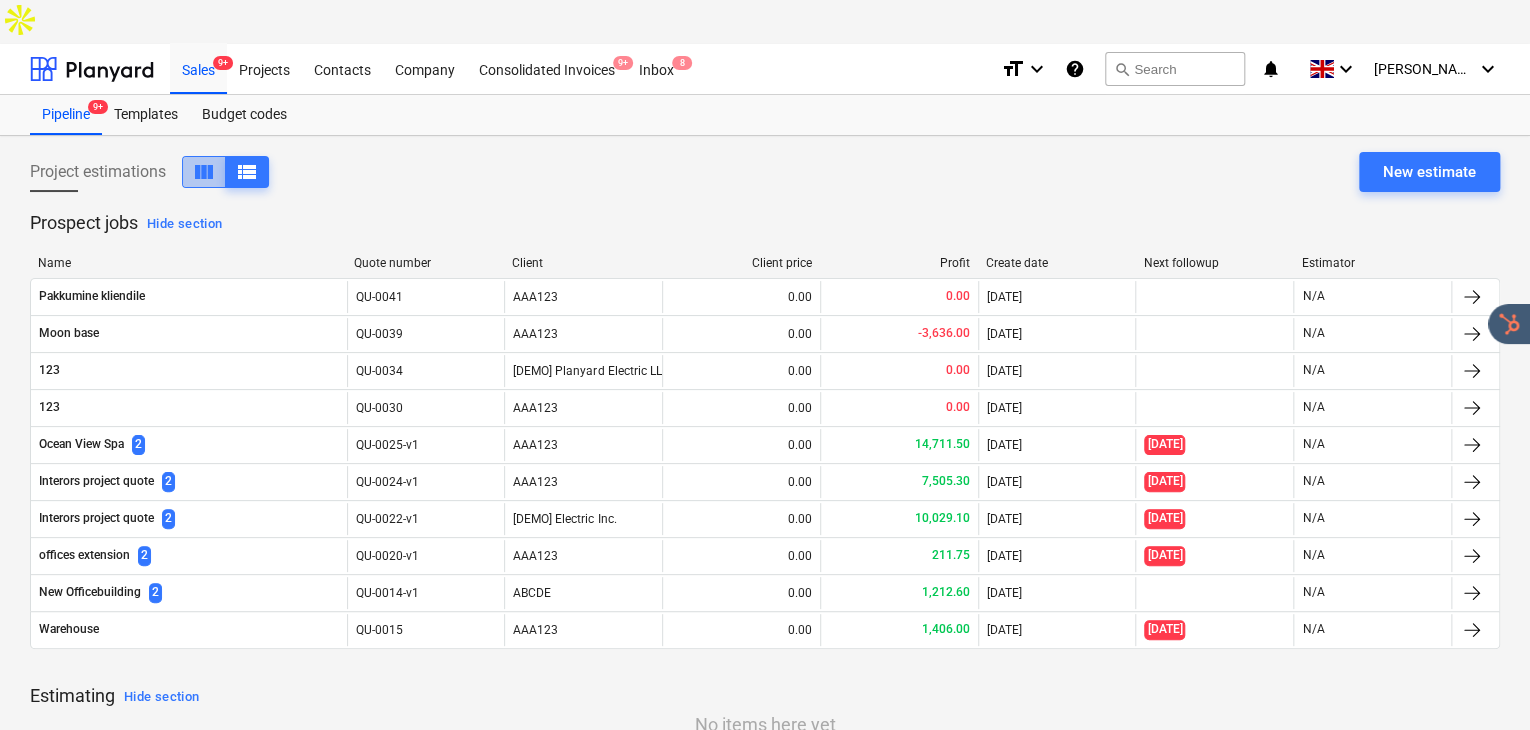 click on "view_column" at bounding box center [204, 172] 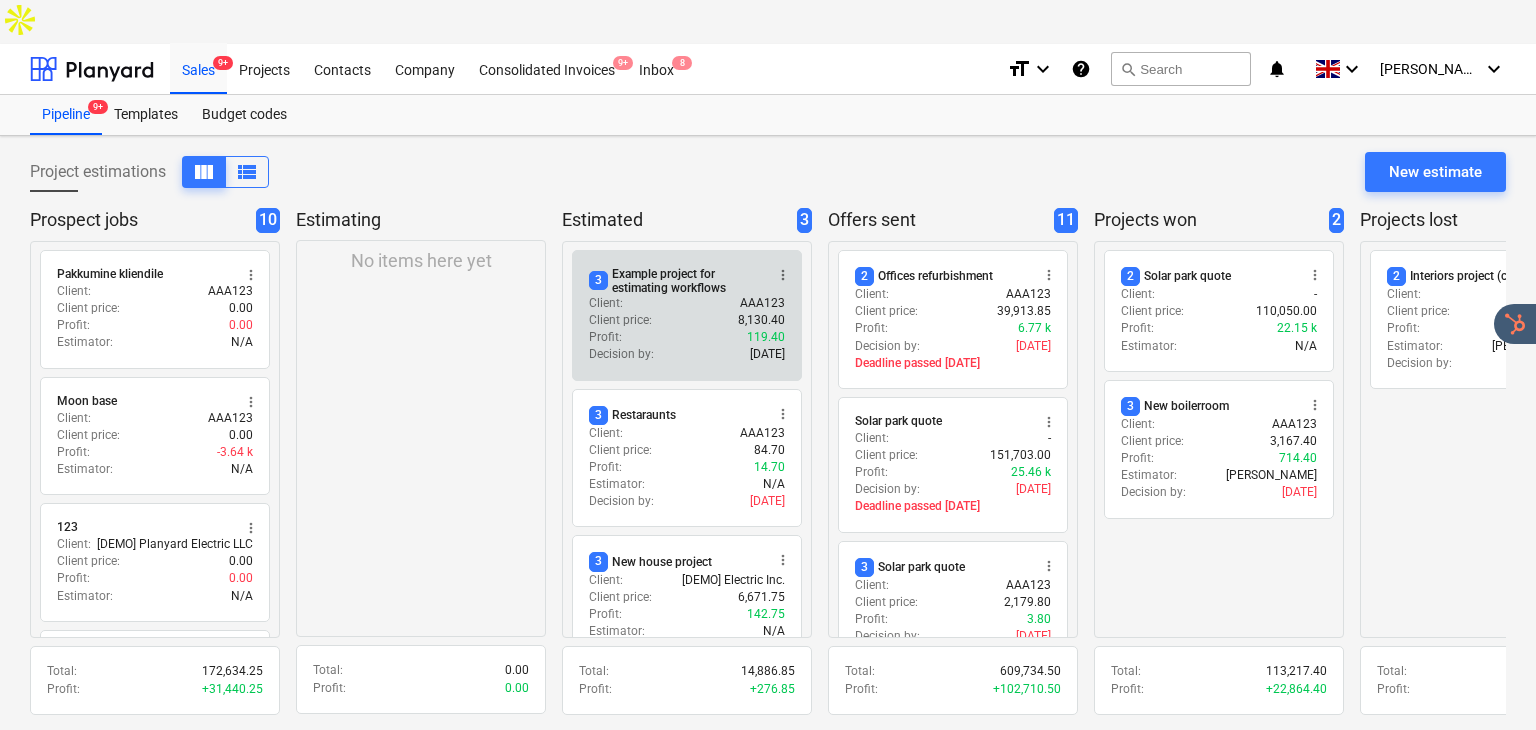 click on "3   Example project for estimating workflows" at bounding box center [676, 281] 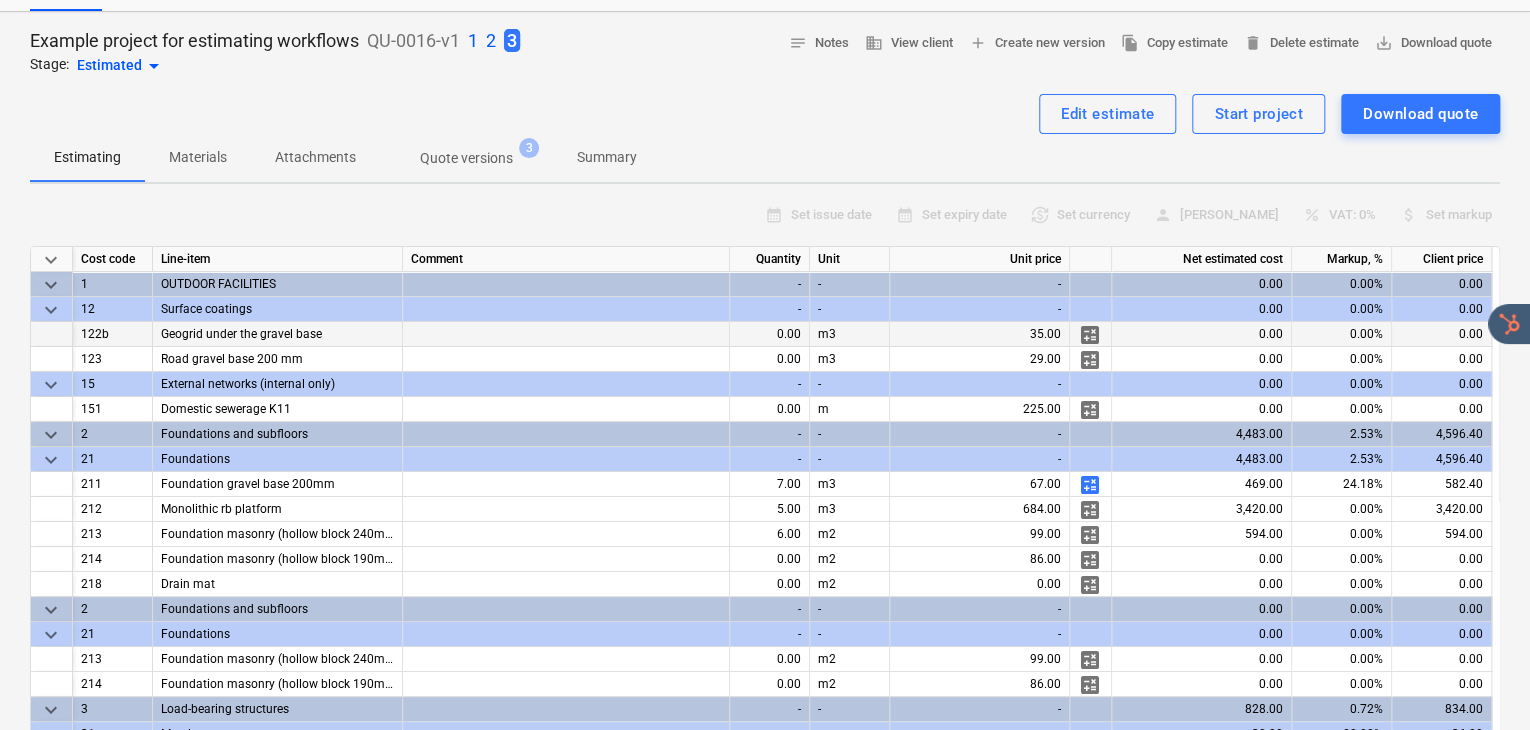scroll, scrollTop: 0, scrollLeft: 0, axis: both 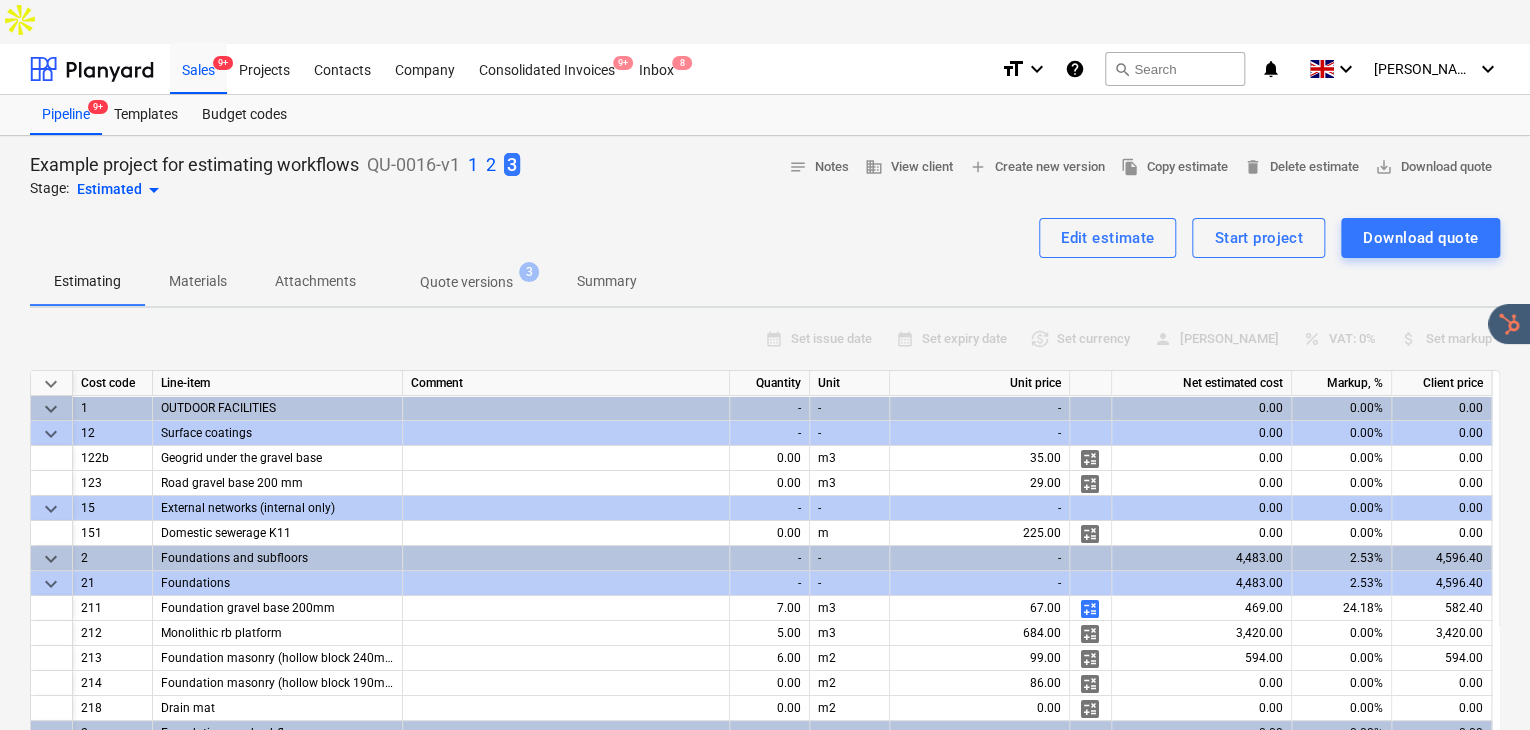 drag, startPoint x: 1109, startPoint y: 201, endPoint x: 1188, endPoint y: 257, distance: 96.83491 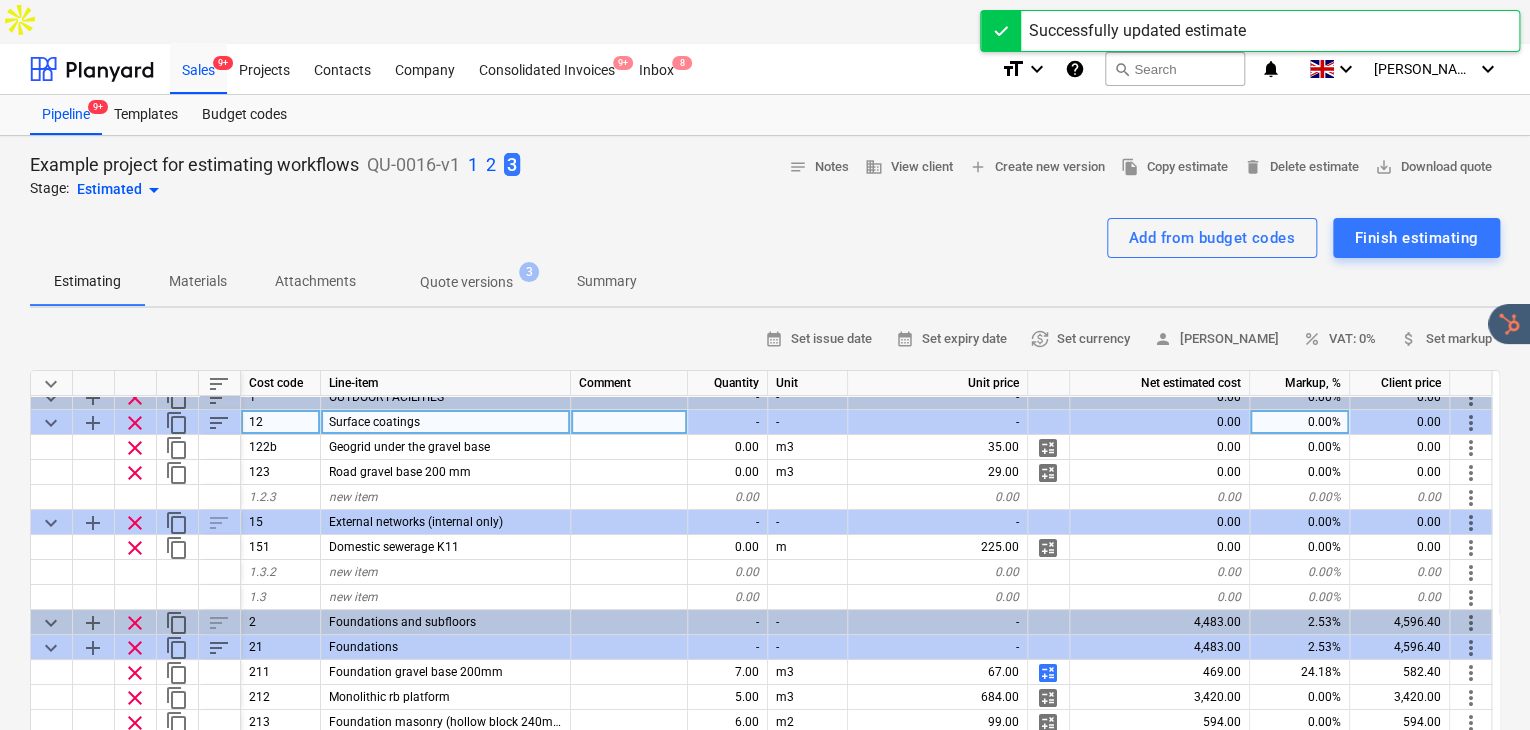 scroll, scrollTop: 0, scrollLeft: 0, axis: both 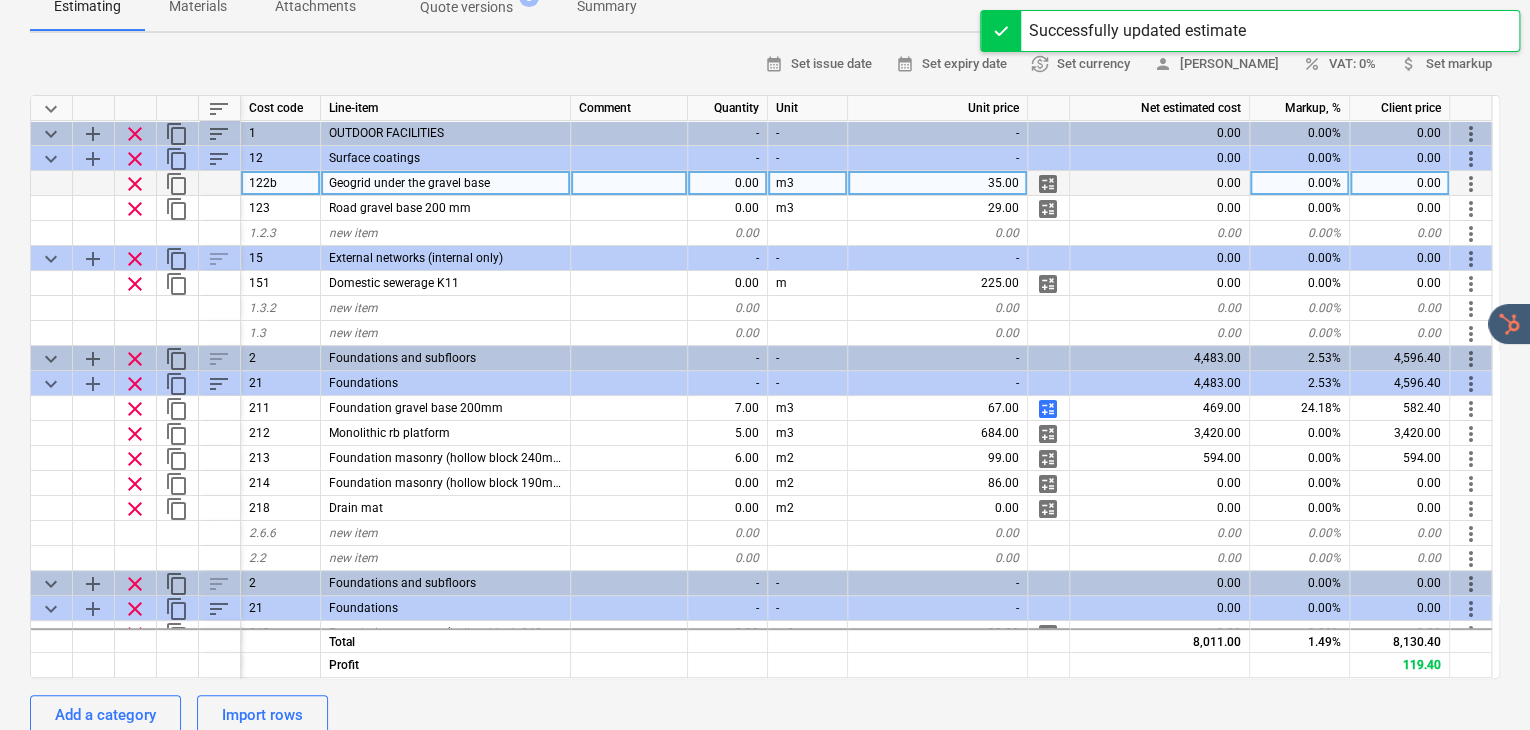 click on "Geogrid under the gravel base" at bounding box center (409, 183) 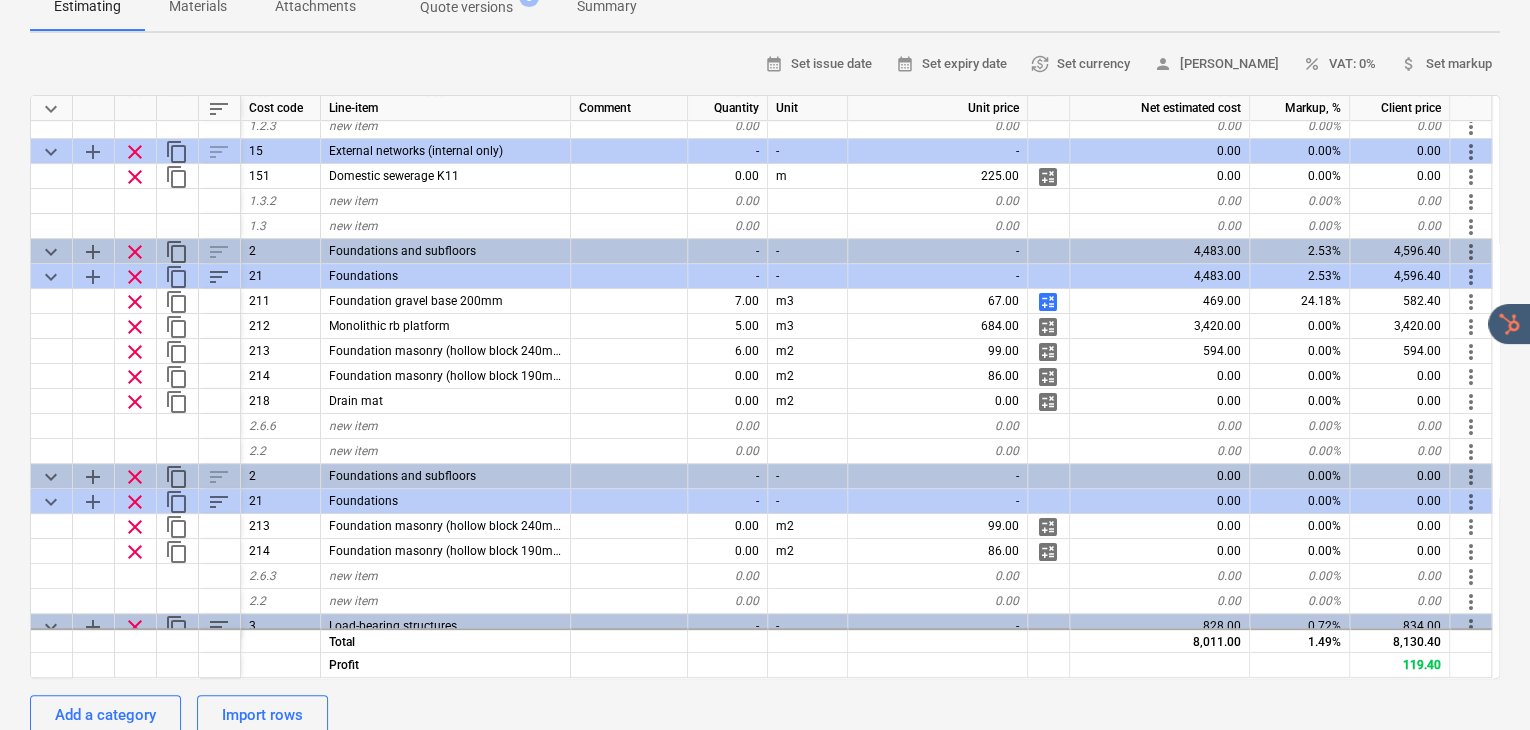 scroll, scrollTop: 0, scrollLeft: 0, axis: both 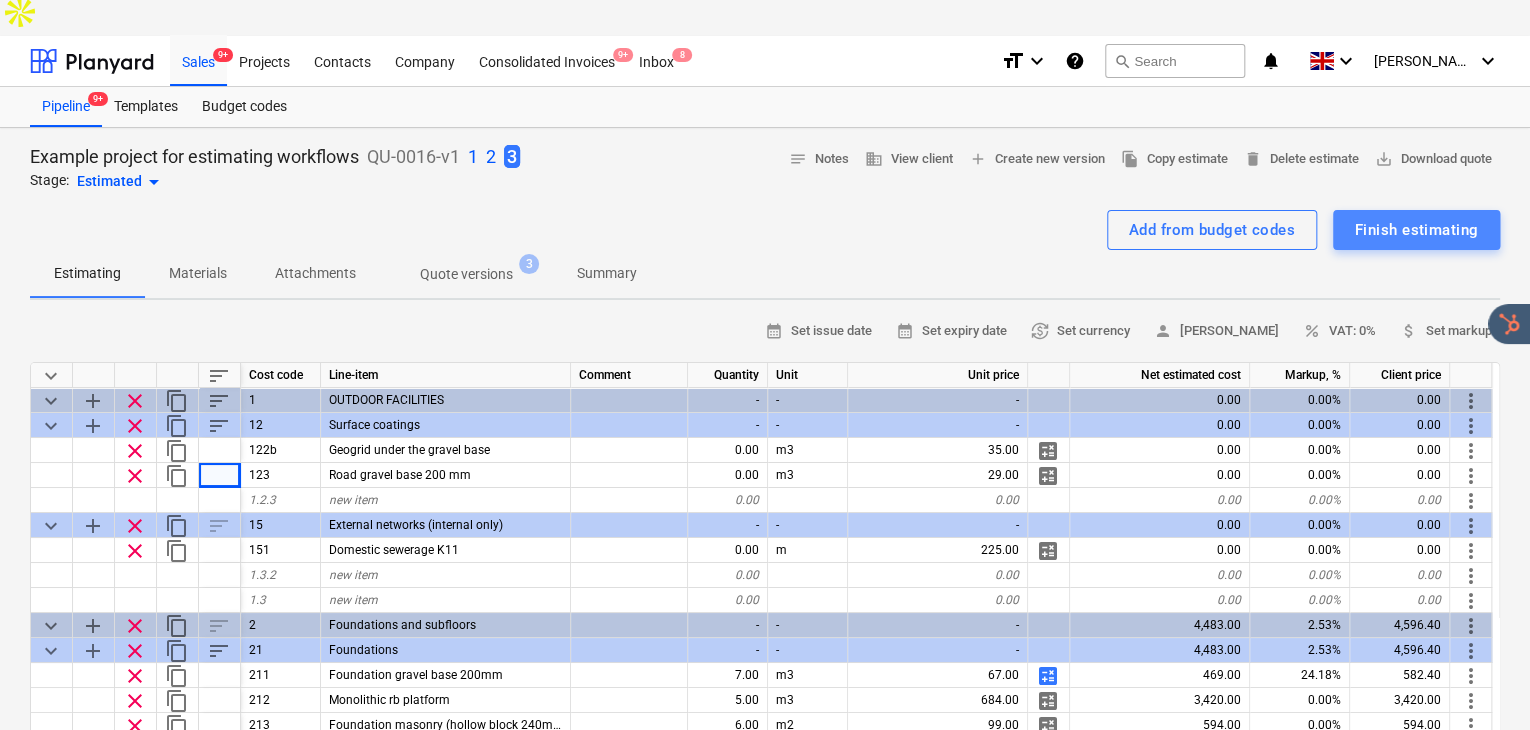 click on "Finish estimating" at bounding box center (1416, 230) 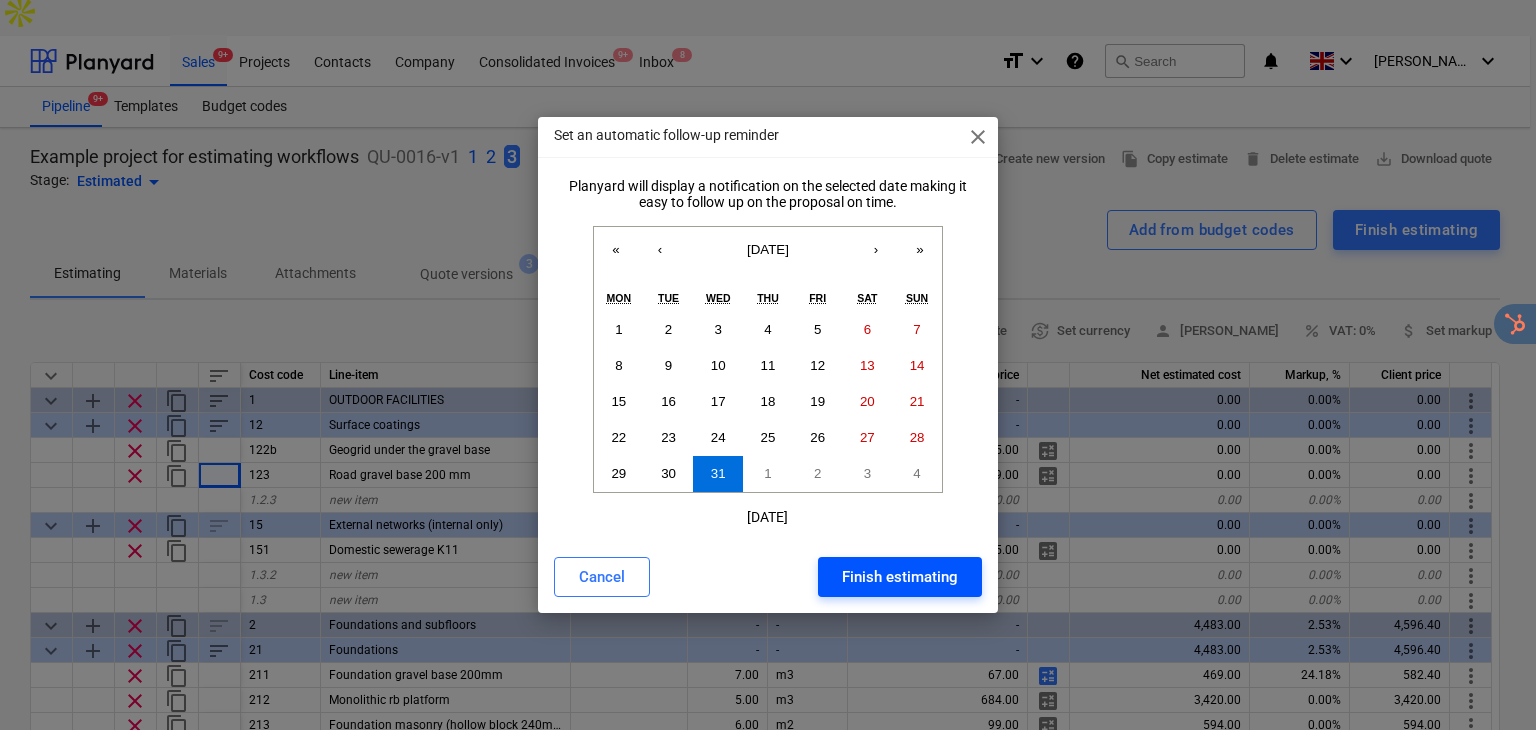 click on "Finish estimating" at bounding box center [900, 577] 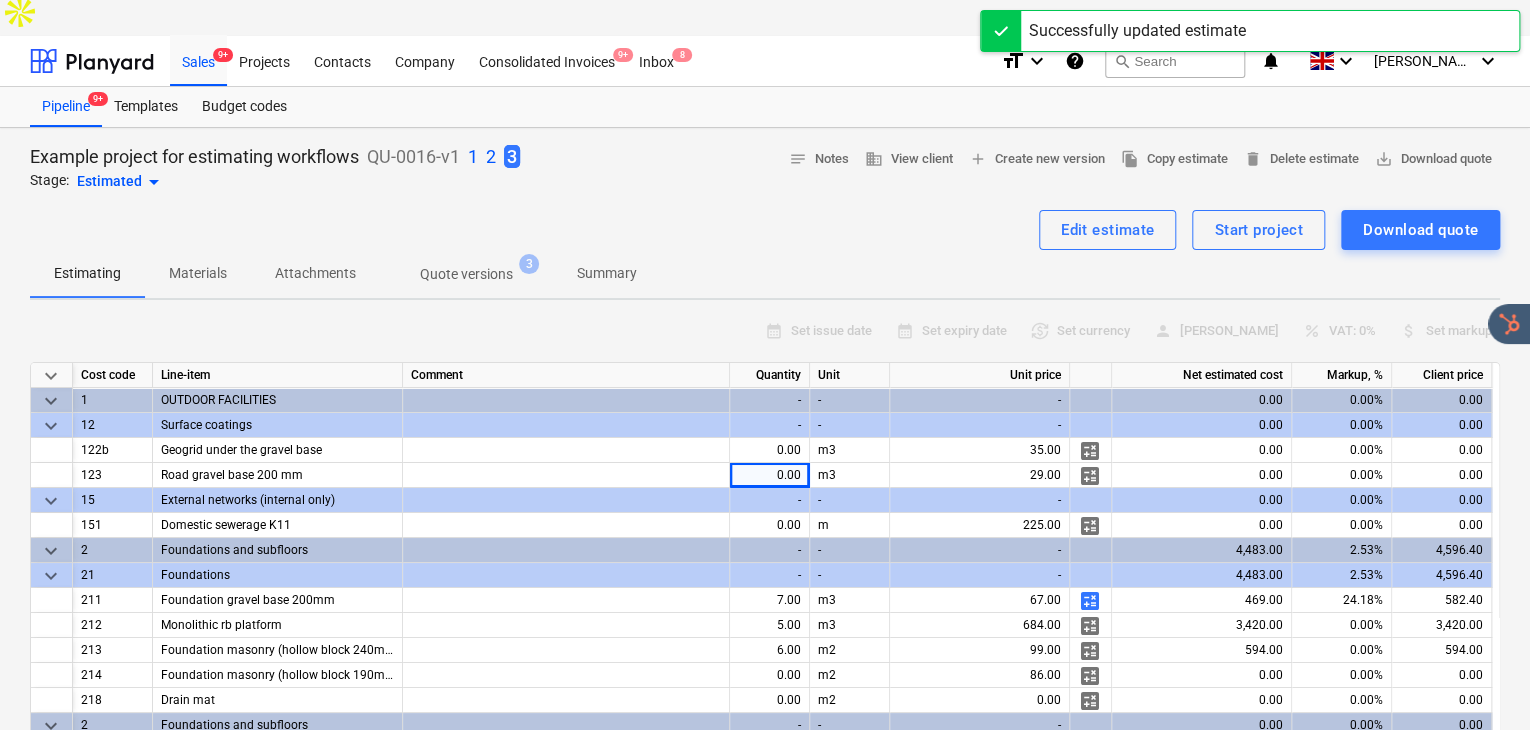 click on "arrow_drop_down" at bounding box center [154, 182] 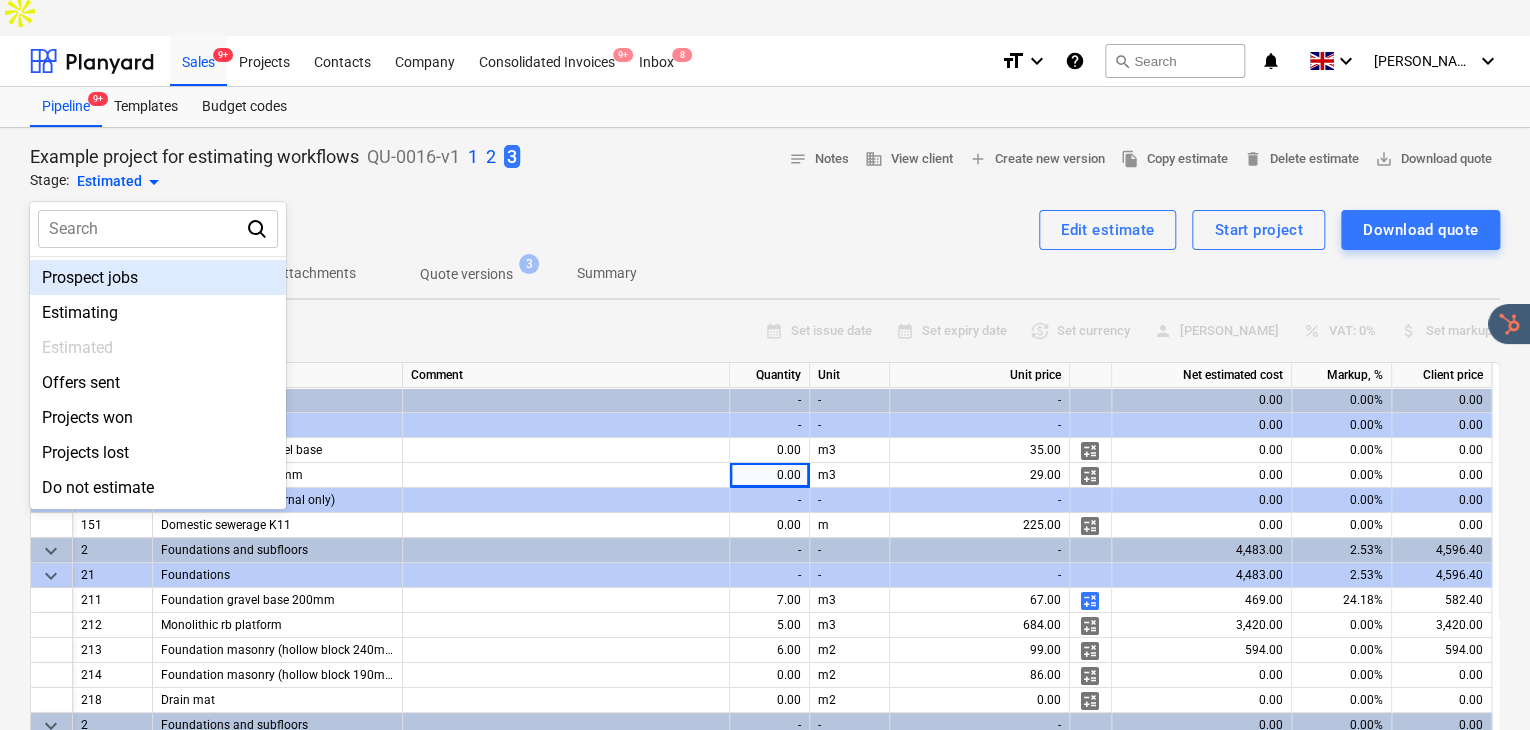 click at bounding box center [765, 365] 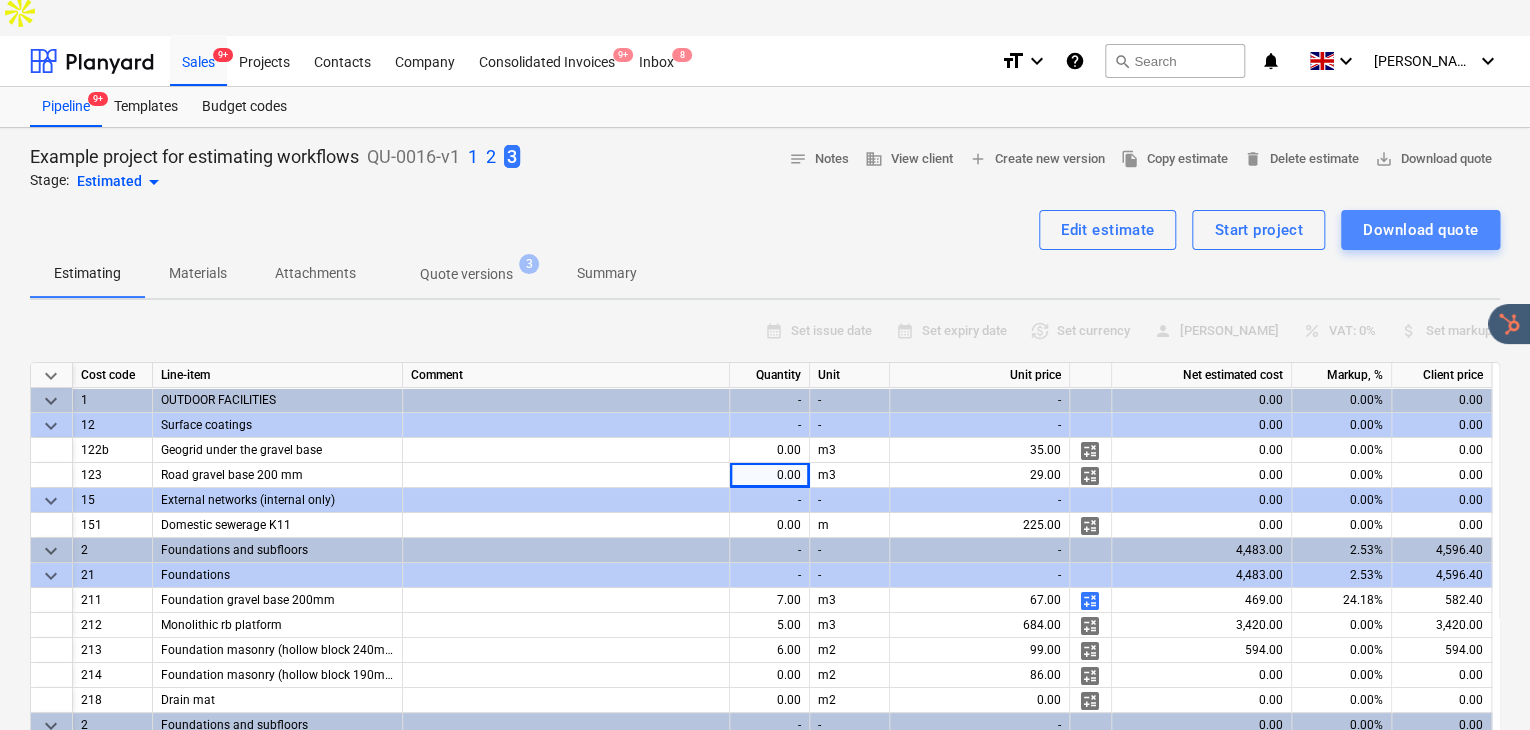 click on "Download quote" at bounding box center [1420, 230] 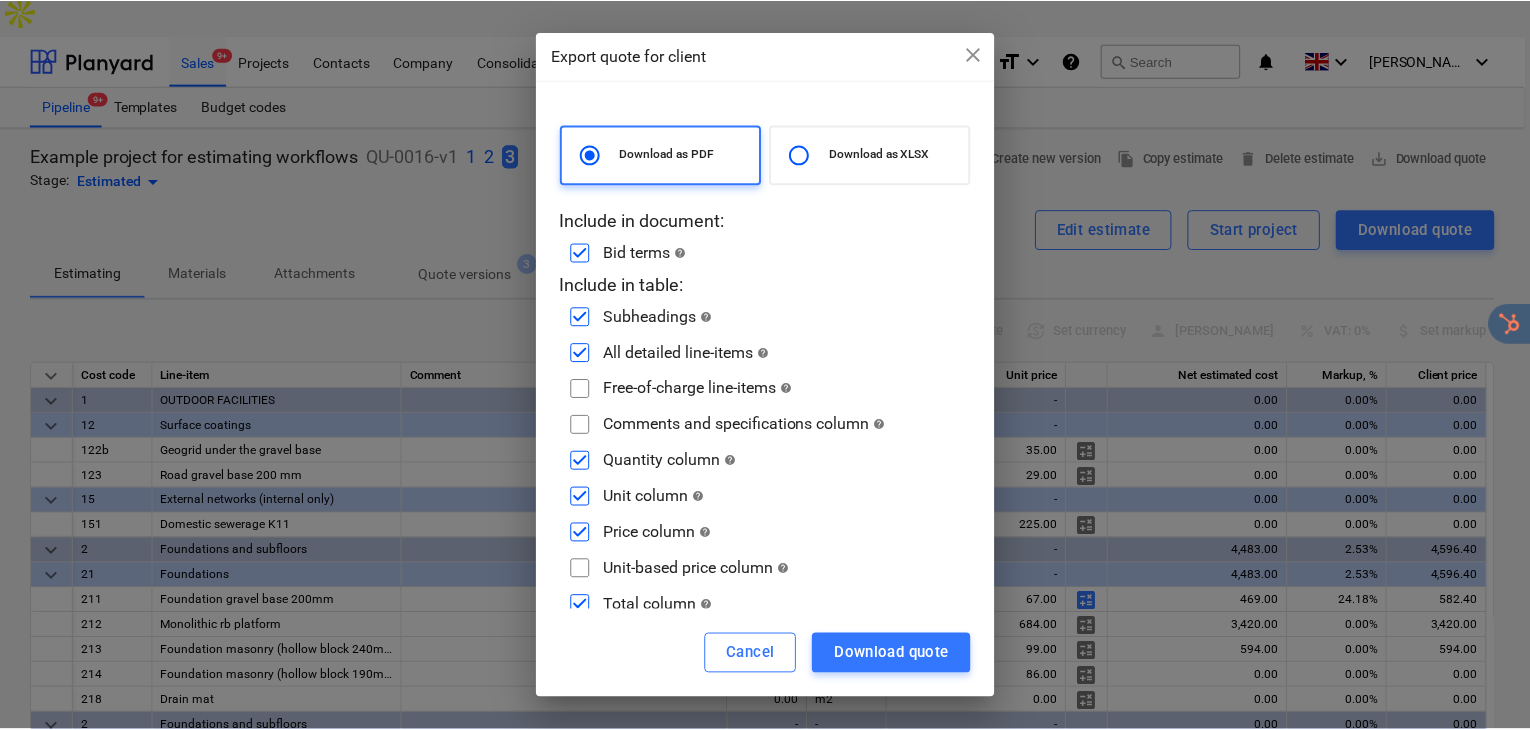 scroll, scrollTop: 18, scrollLeft: 0, axis: vertical 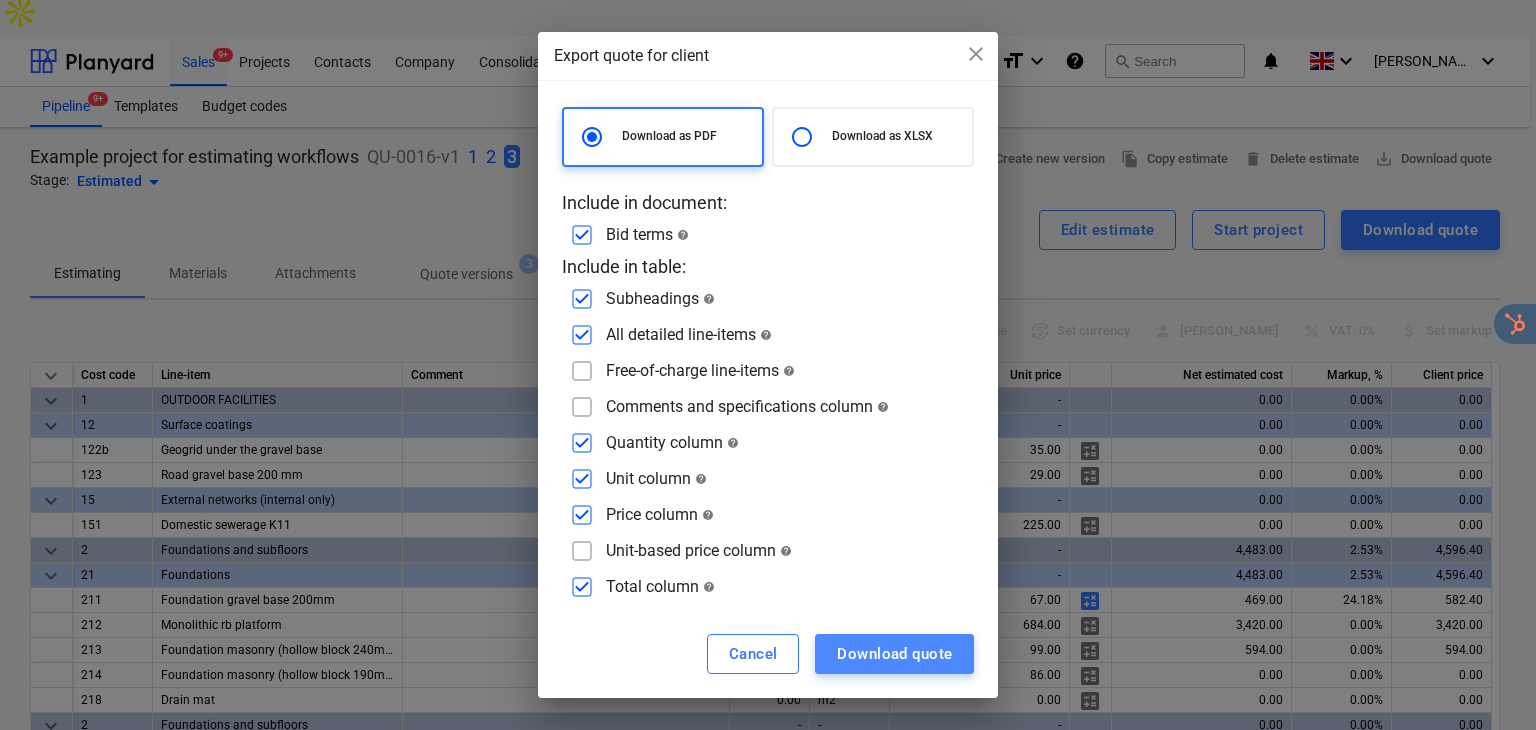 click on "Download quote" at bounding box center [894, 654] 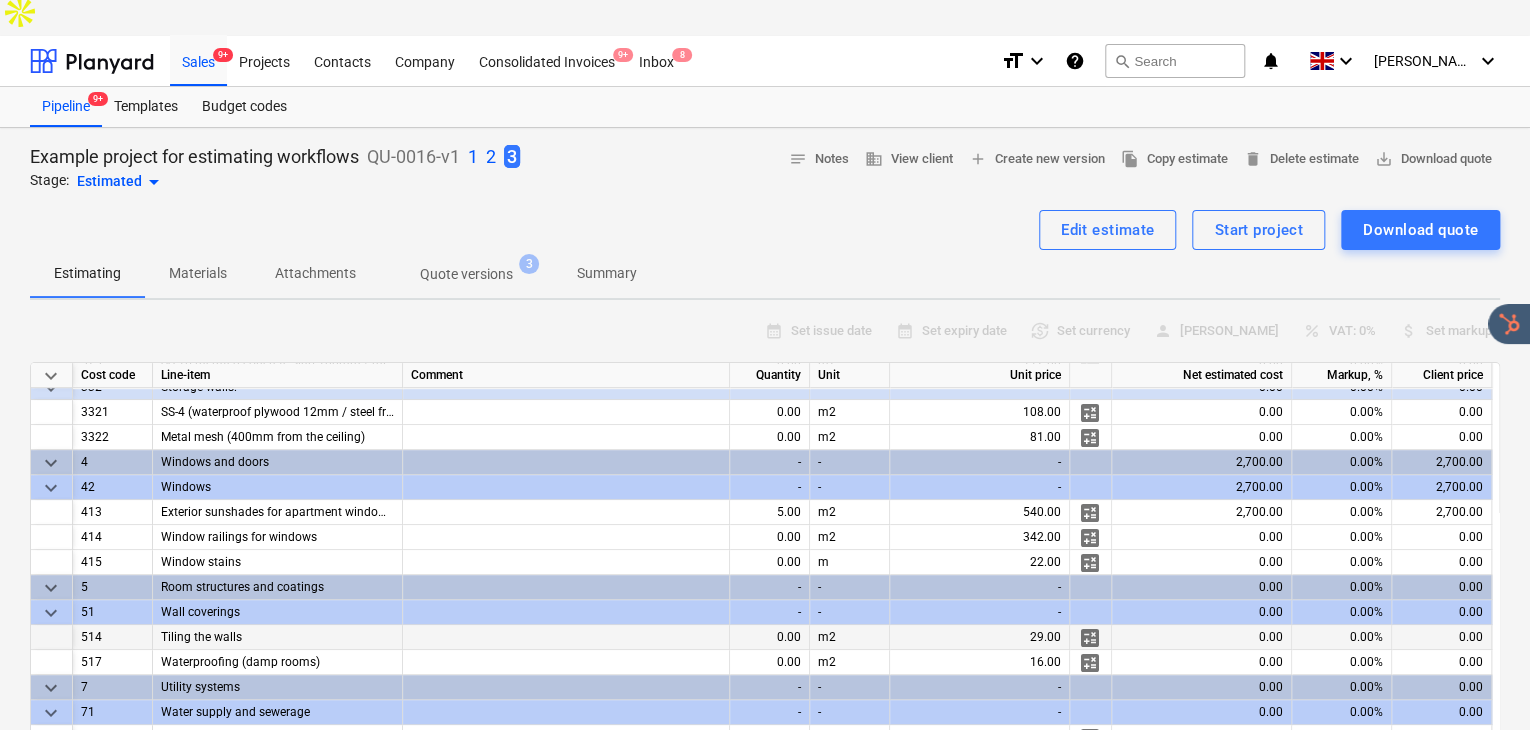 scroll, scrollTop: 617, scrollLeft: 0, axis: vertical 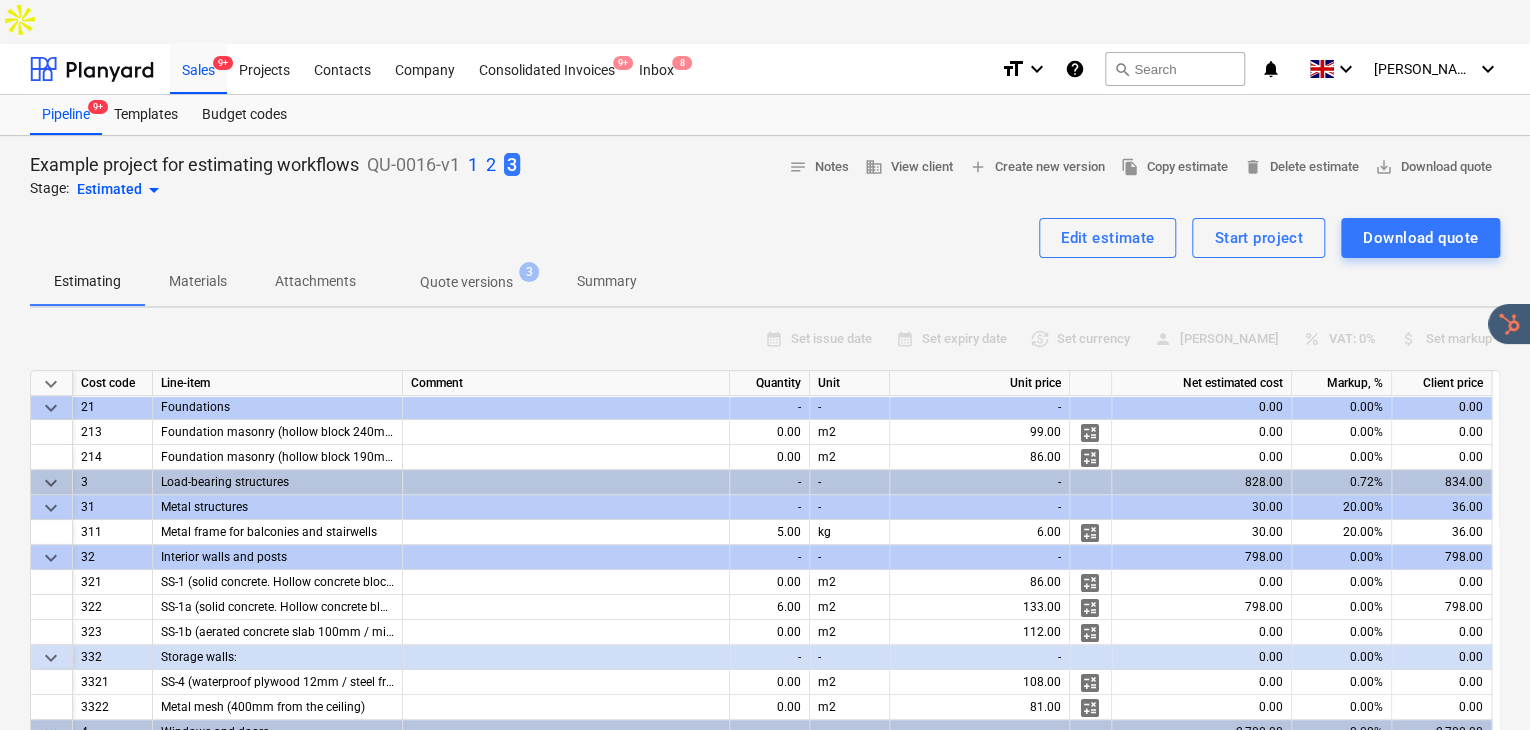 click on "Example project for estimating workflows QU-0016-v1 1 2 3" at bounding box center (275, 165) 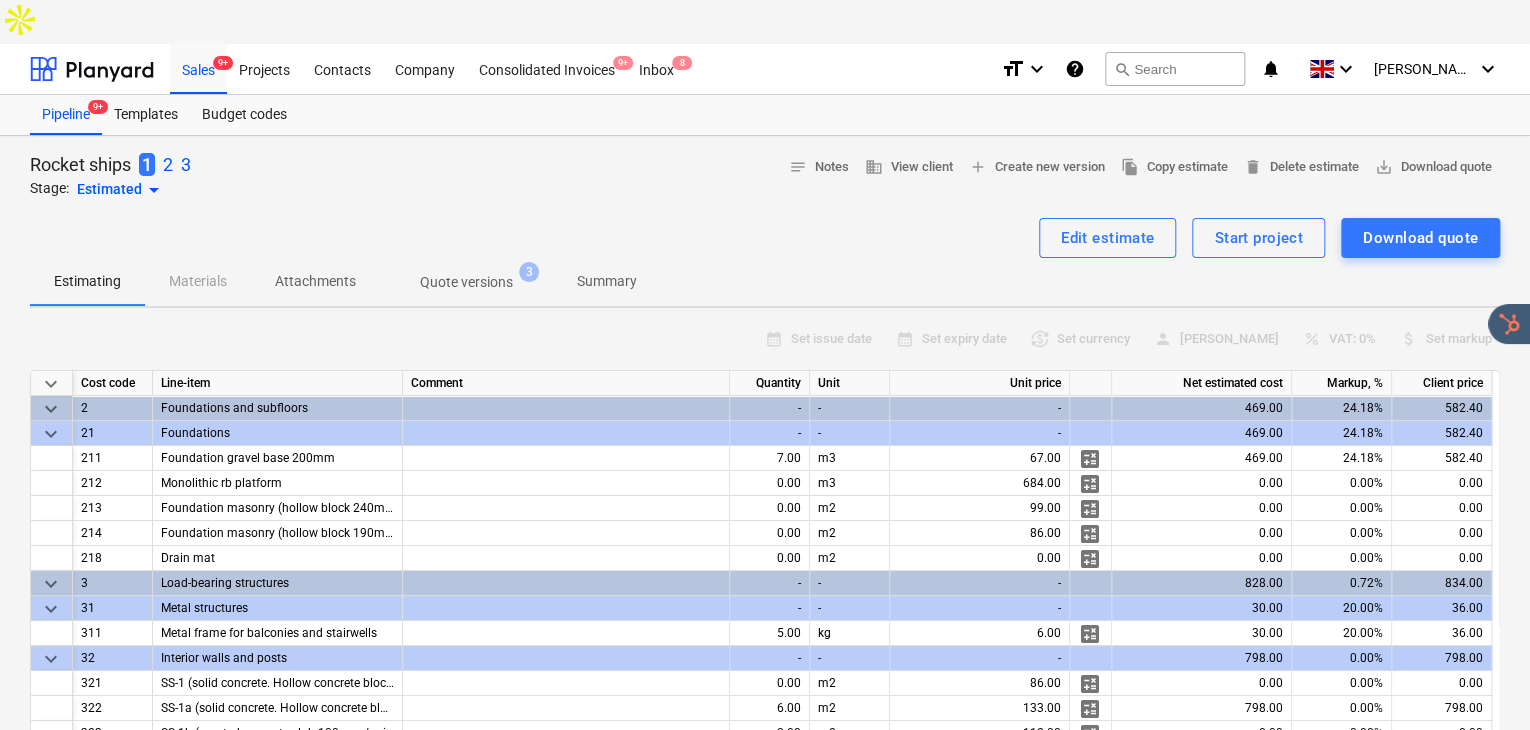 click on "Rocket ships 1 2 3 Stage: Estimated arrow_drop_down notes Notes business View client add Create new version file_copy Copy estimate delete Delete estimate save_alt Download quote" at bounding box center (765, 177) 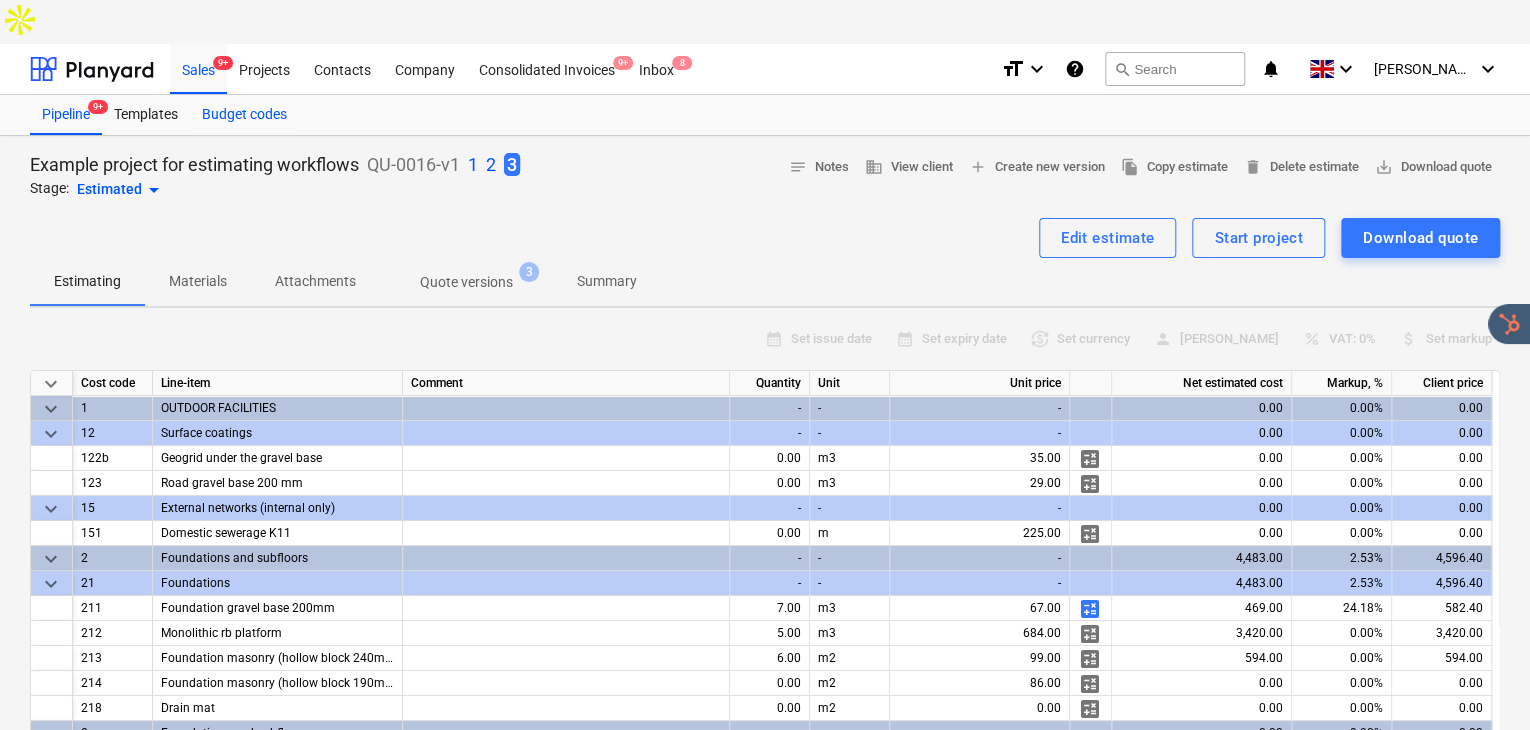 click on "Budget codes" at bounding box center (244, 115) 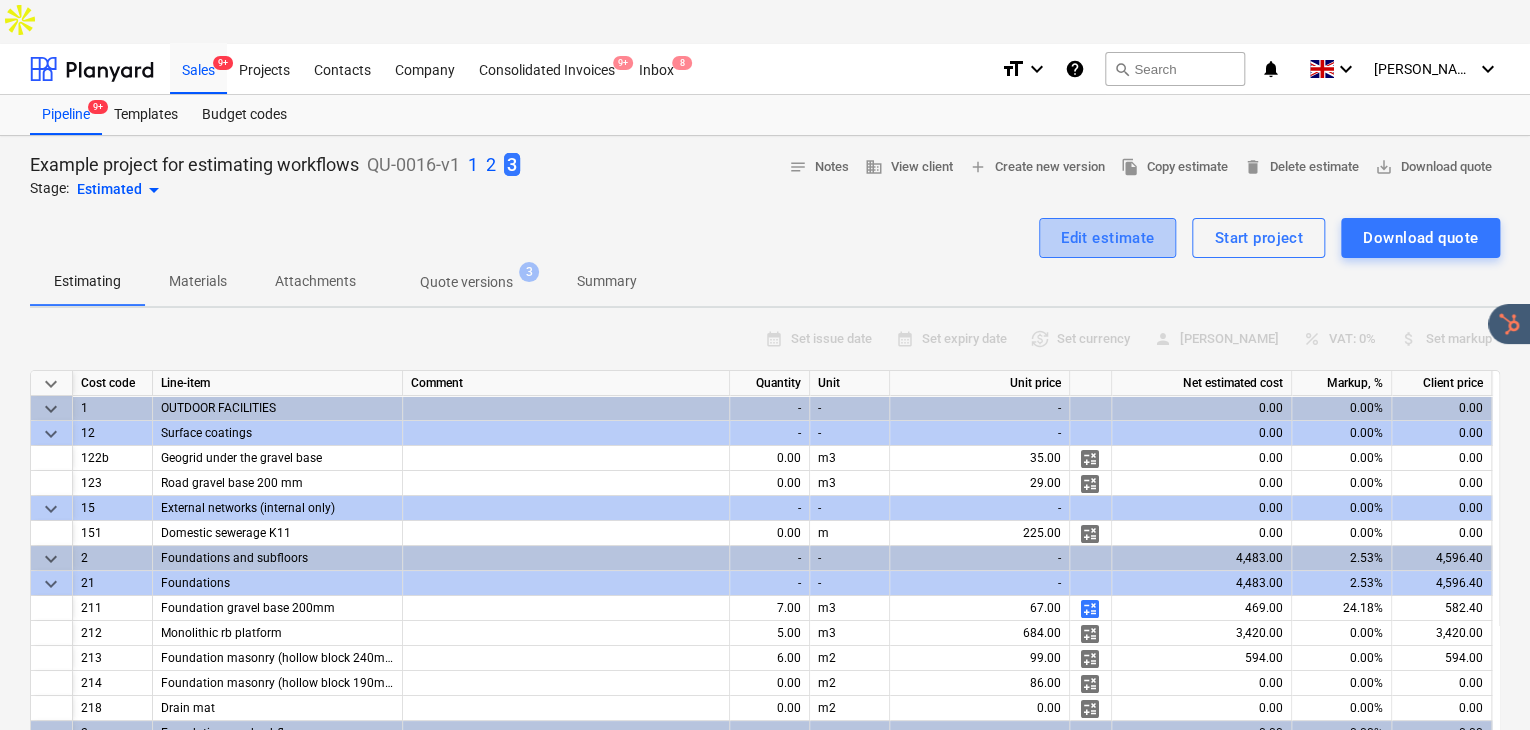 drag, startPoint x: 1076, startPoint y: 197, endPoint x: 1093, endPoint y: 199, distance: 17.117243 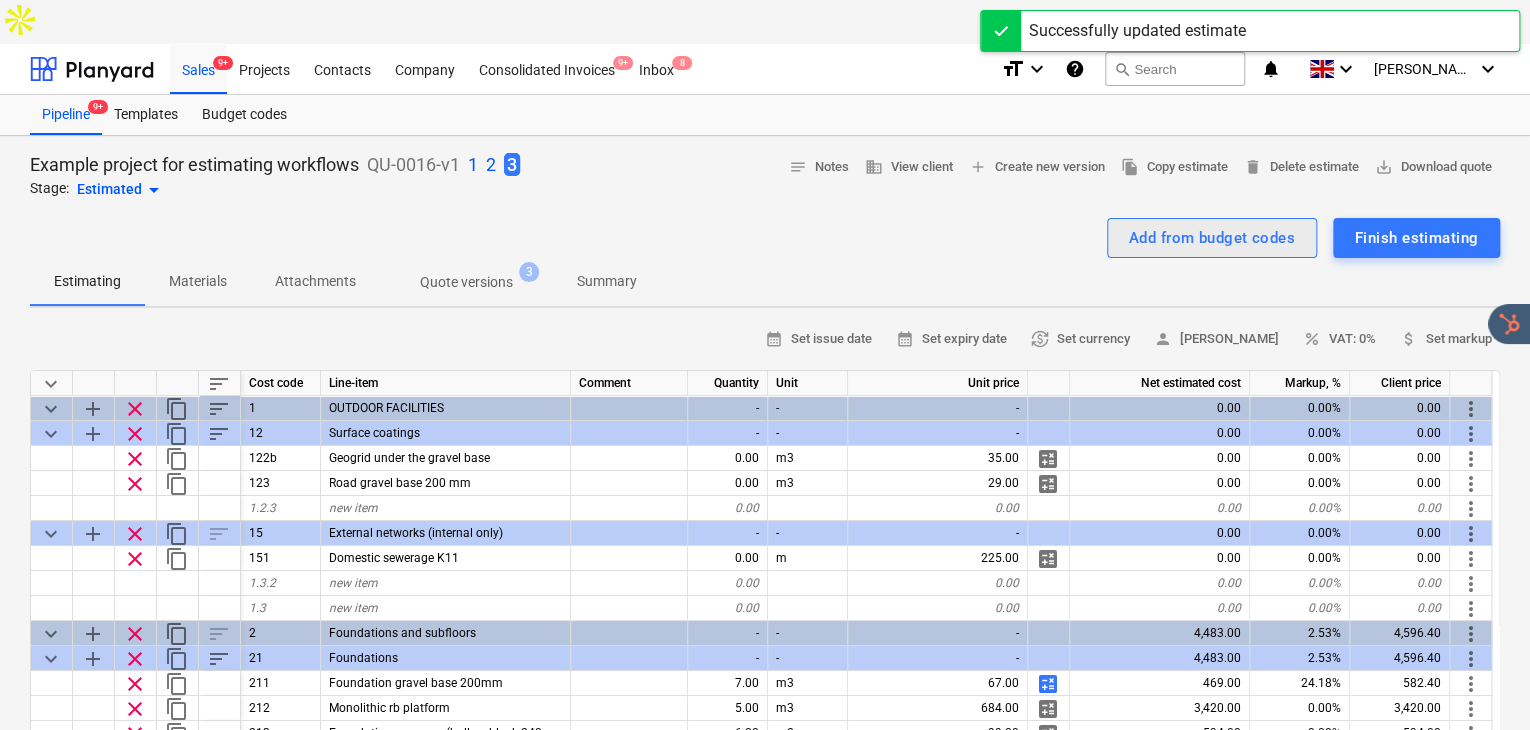click on "Add from budget codes" at bounding box center (1212, 238) 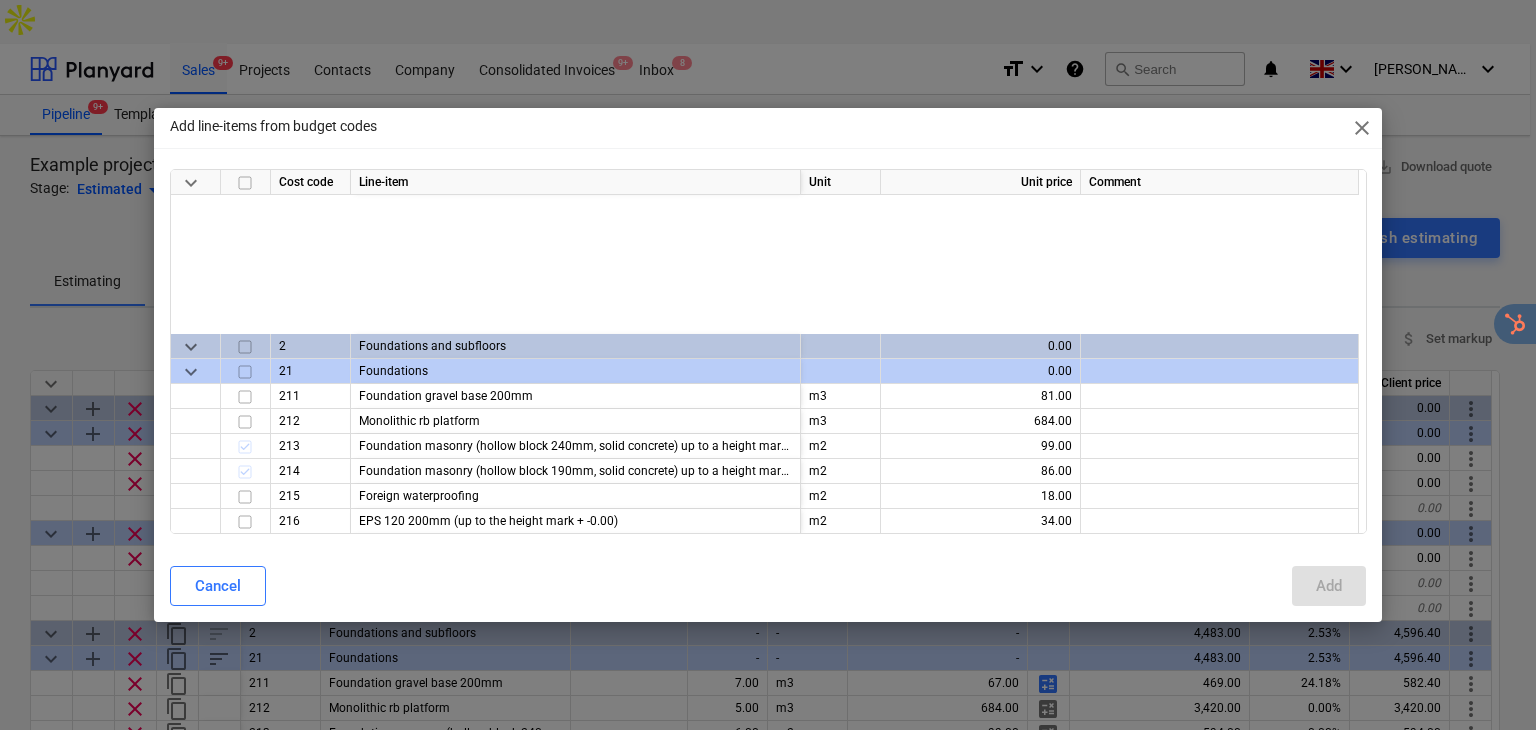 scroll, scrollTop: 1284, scrollLeft: 0, axis: vertical 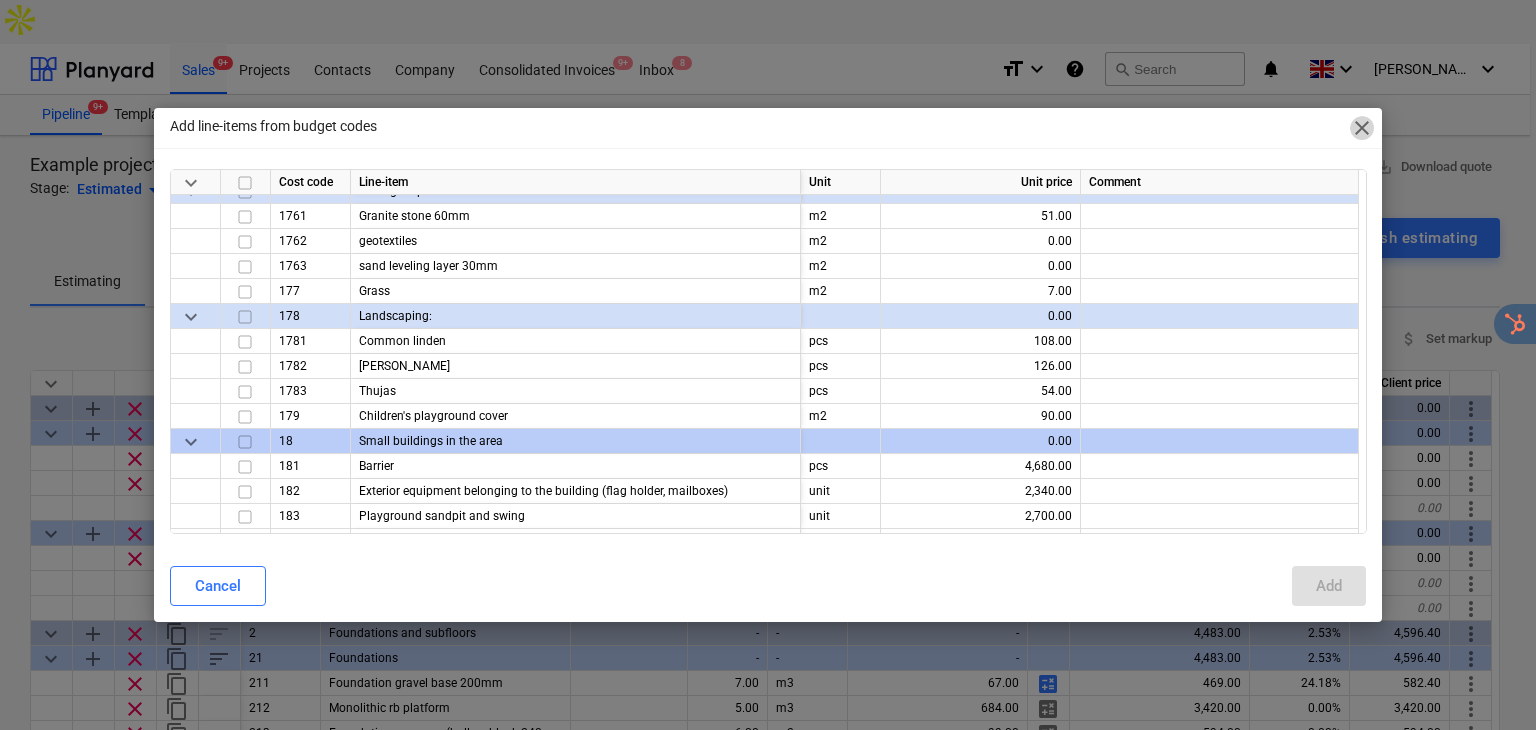click on "close" at bounding box center (1362, 128) 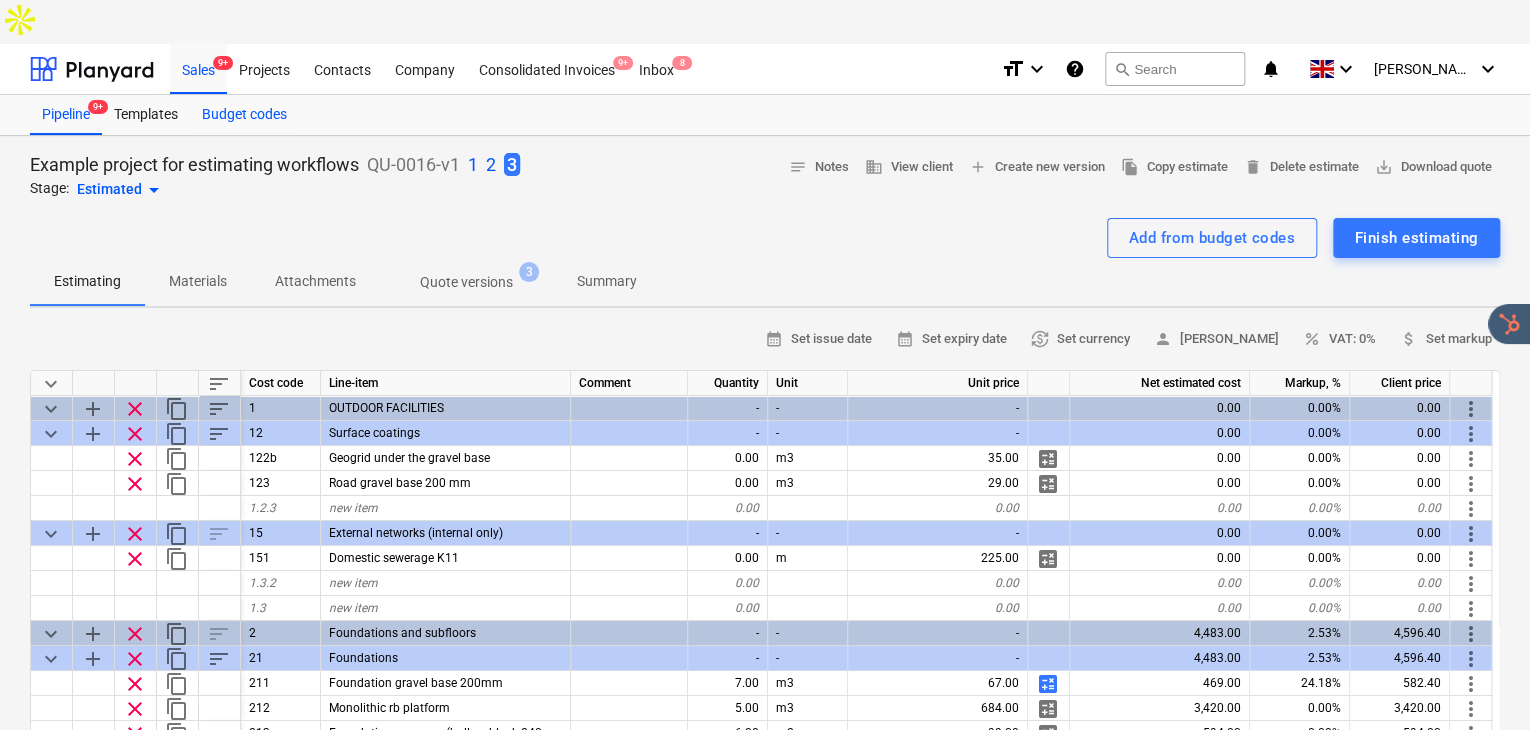 click on "Budget codes" at bounding box center (244, 115) 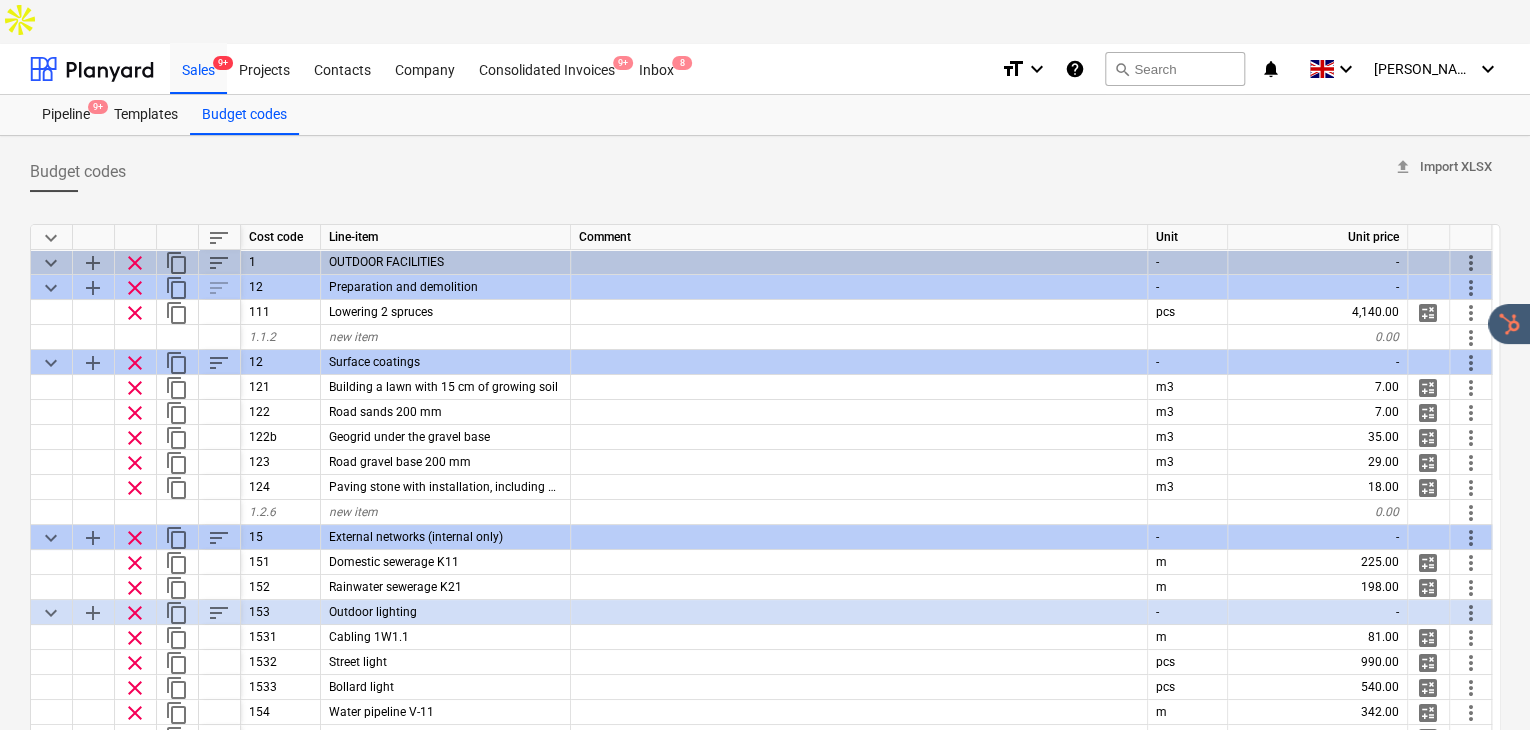 drag, startPoint x: 1528, startPoint y: 94, endPoint x: 1534, endPoint y: 113, distance: 19.924858 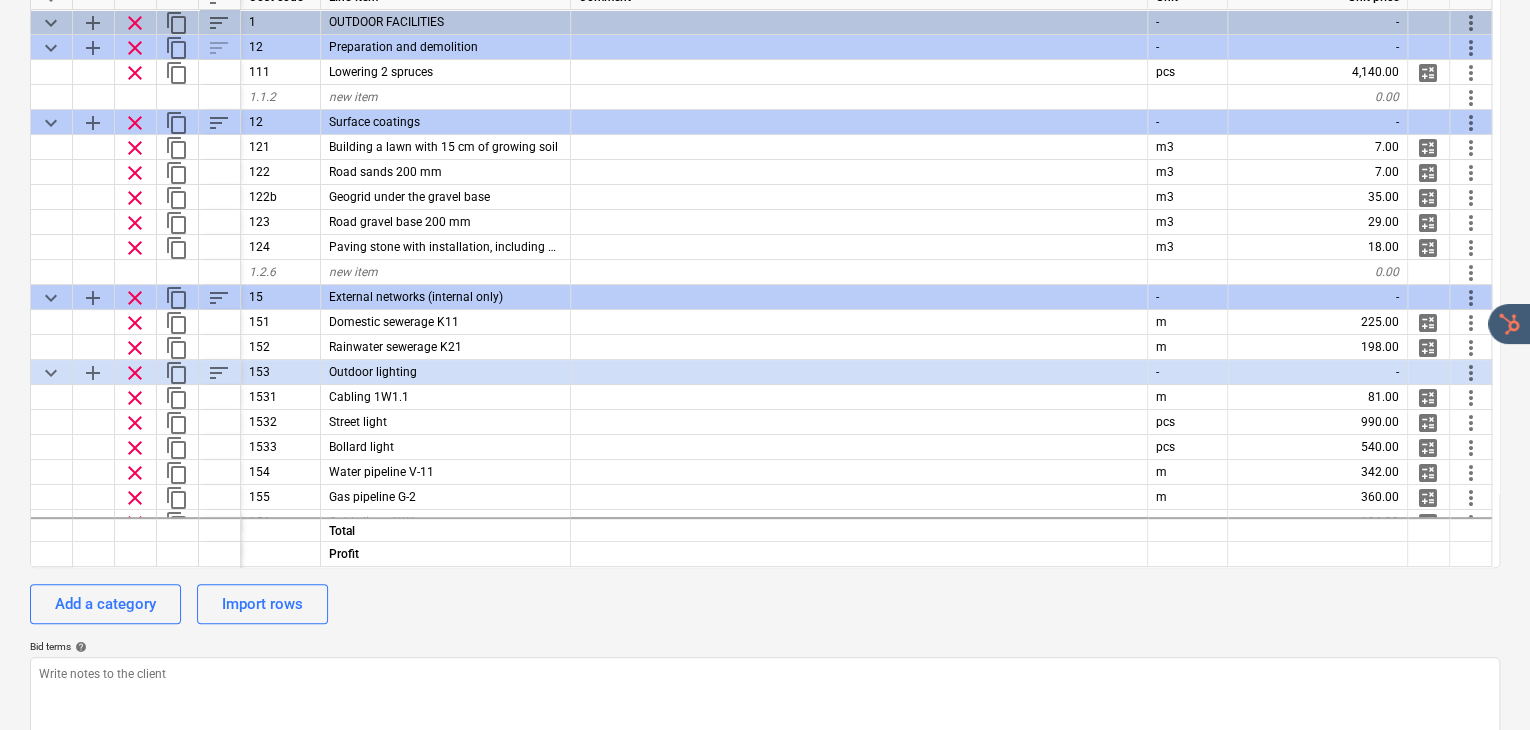 scroll, scrollTop: 0, scrollLeft: 0, axis: both 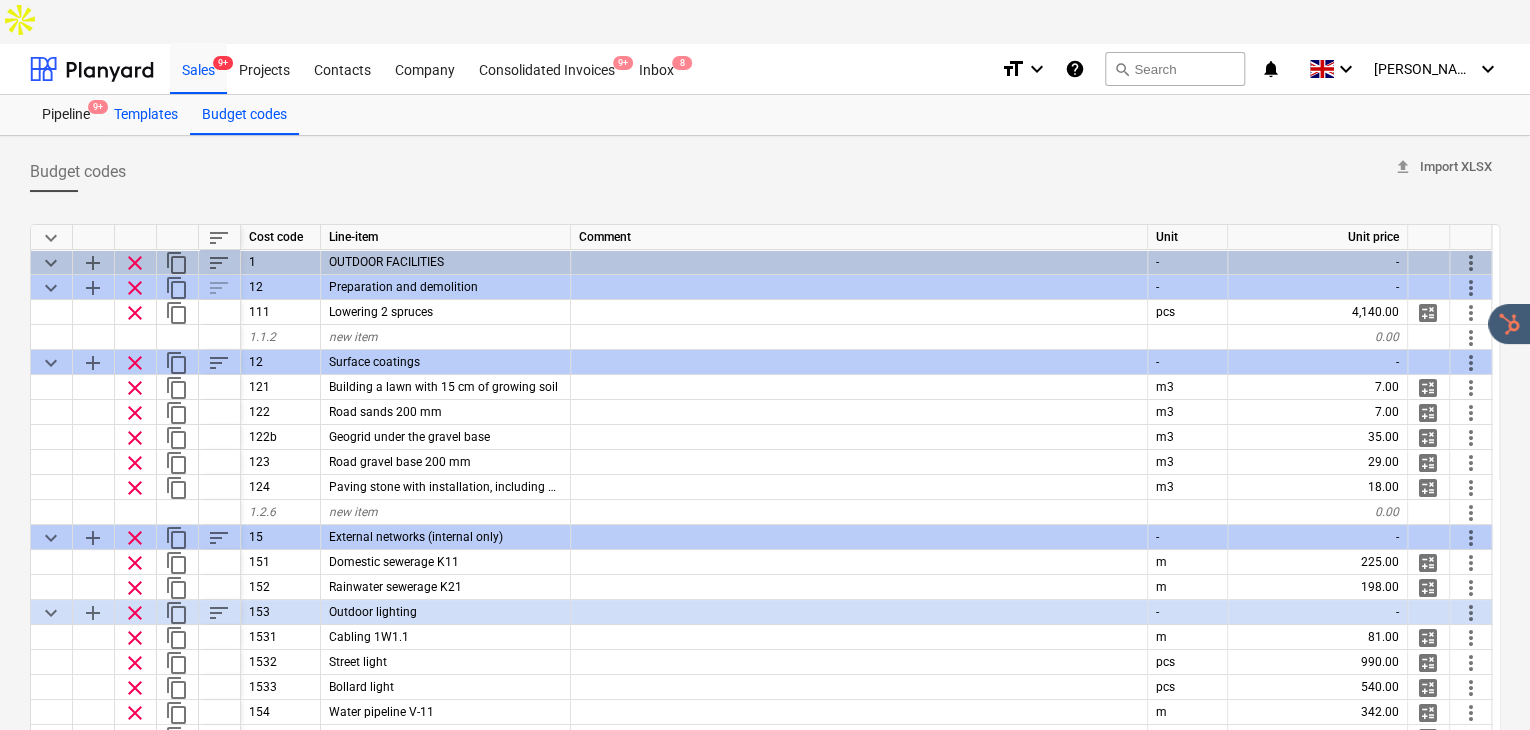 click on "Templates" at bounding box center [146, 115] 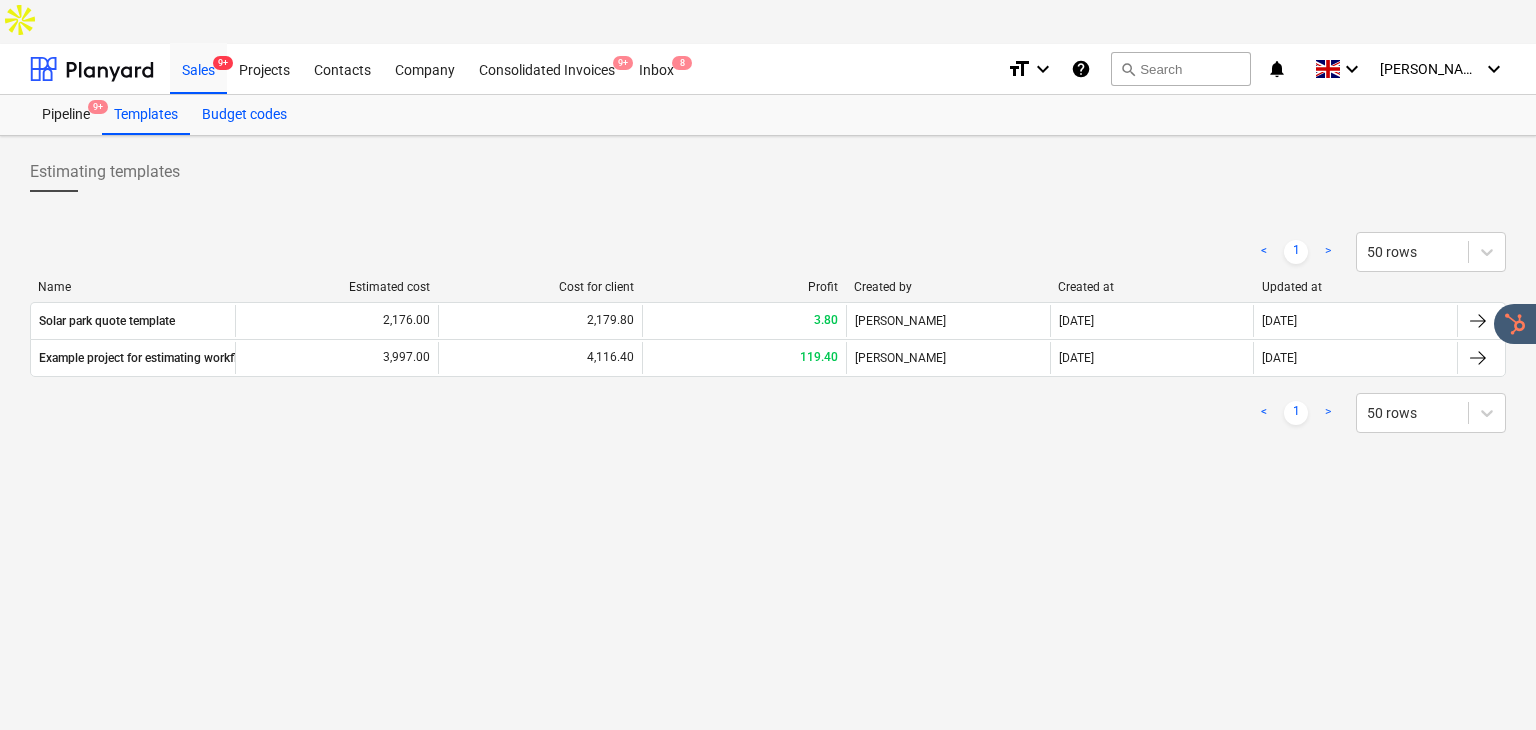 click on "Budget codes" at bounding box center [244, 115] 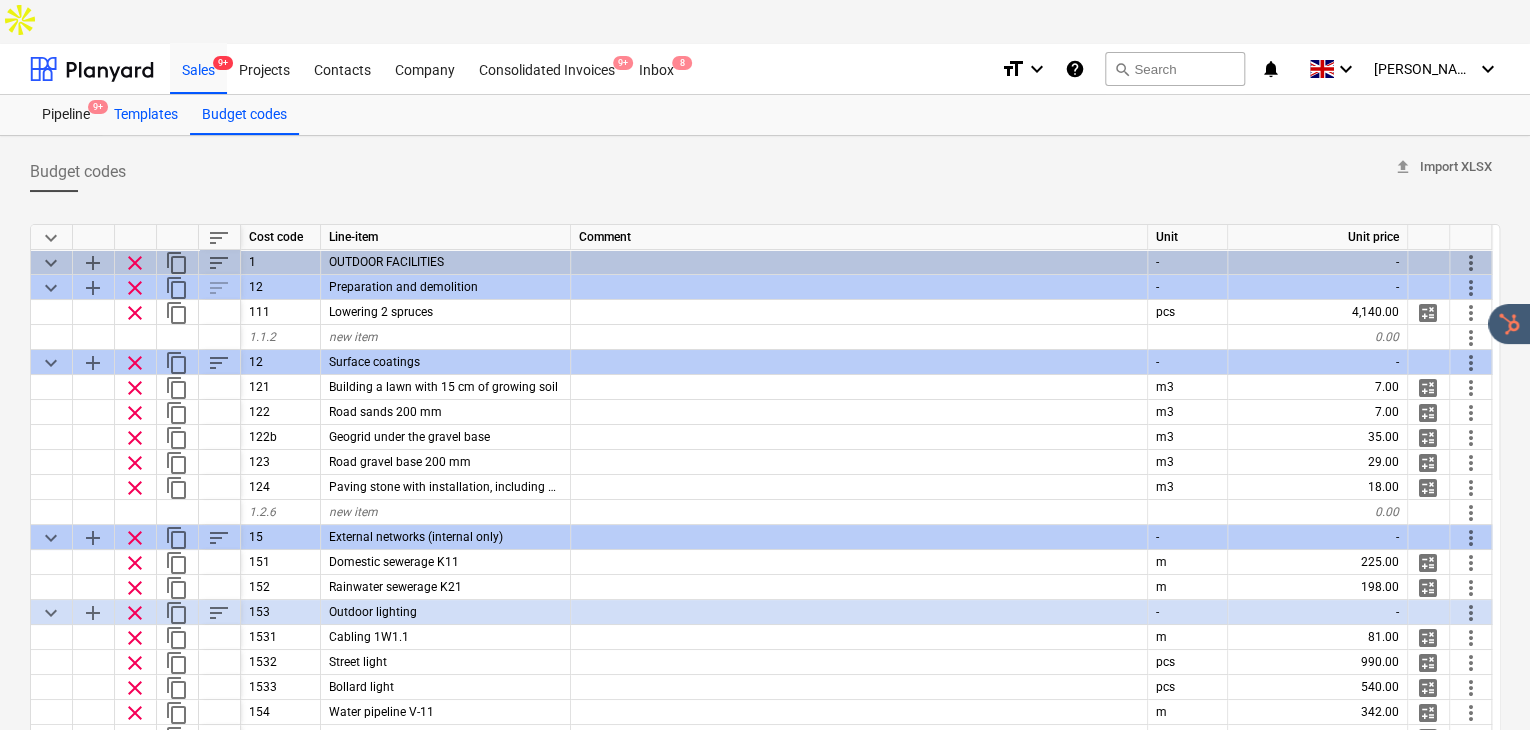 click on "Templates" at bounding box center [146, 115] 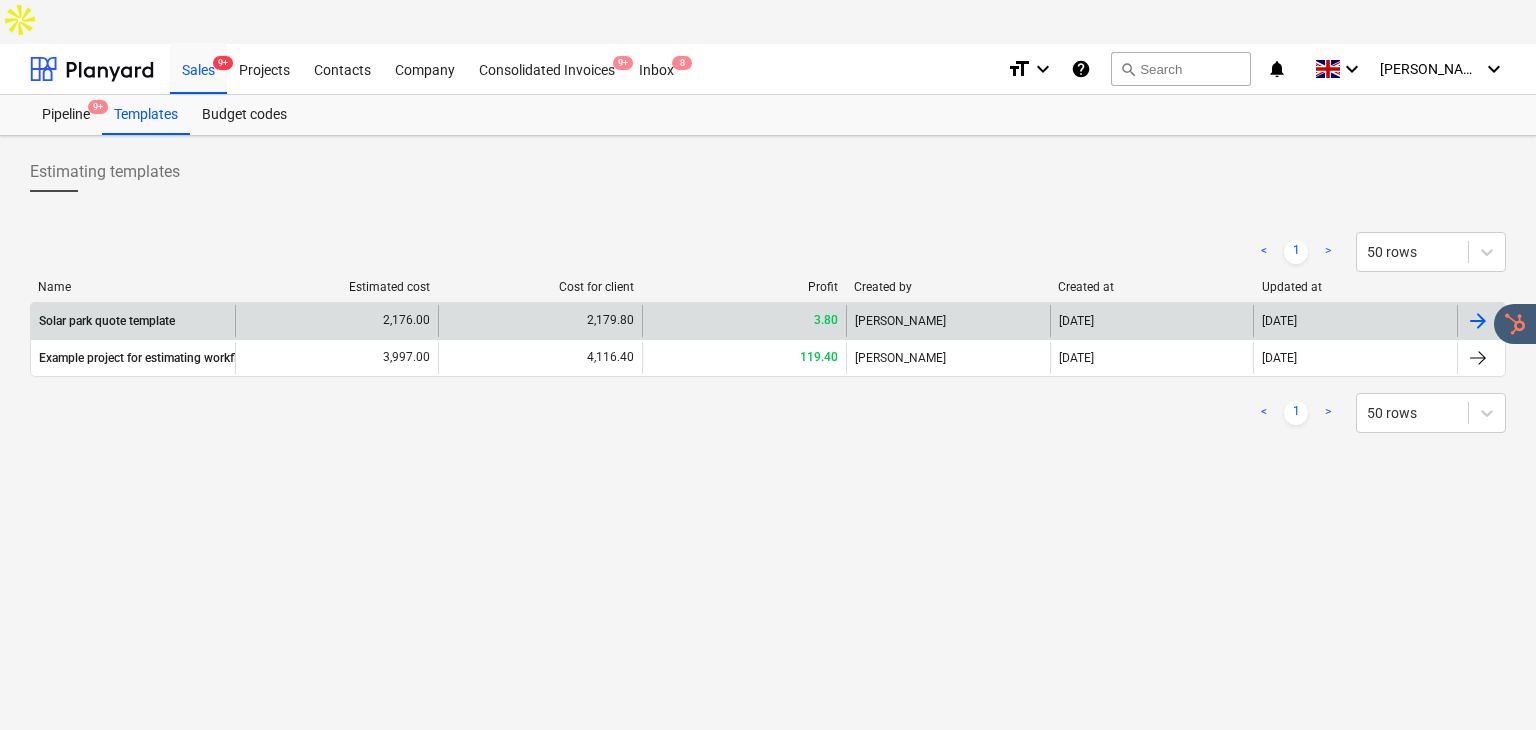 click on "Solar park quote template" at bounding box center [133, 321] 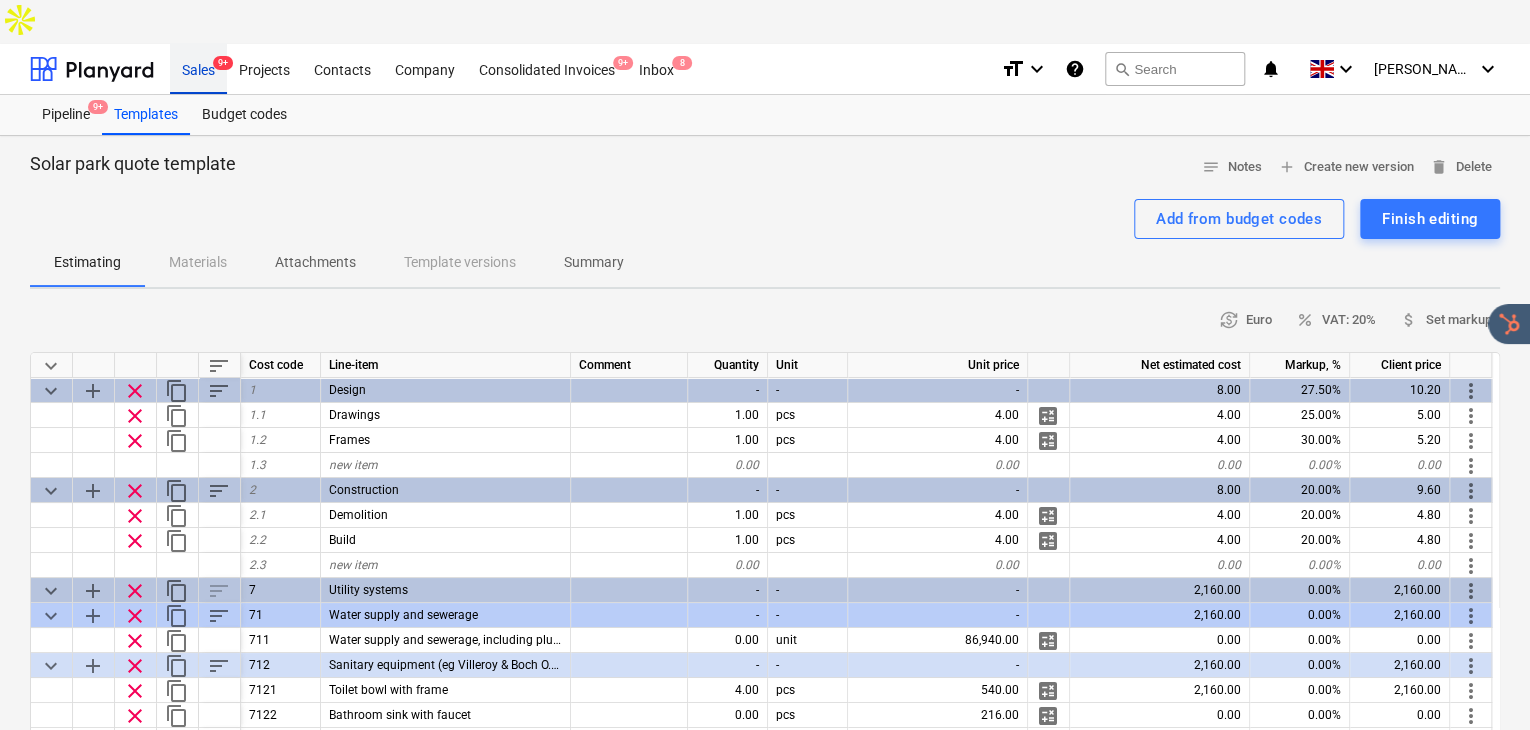 click on "Sales 9+" at bounding box center (198, 68) 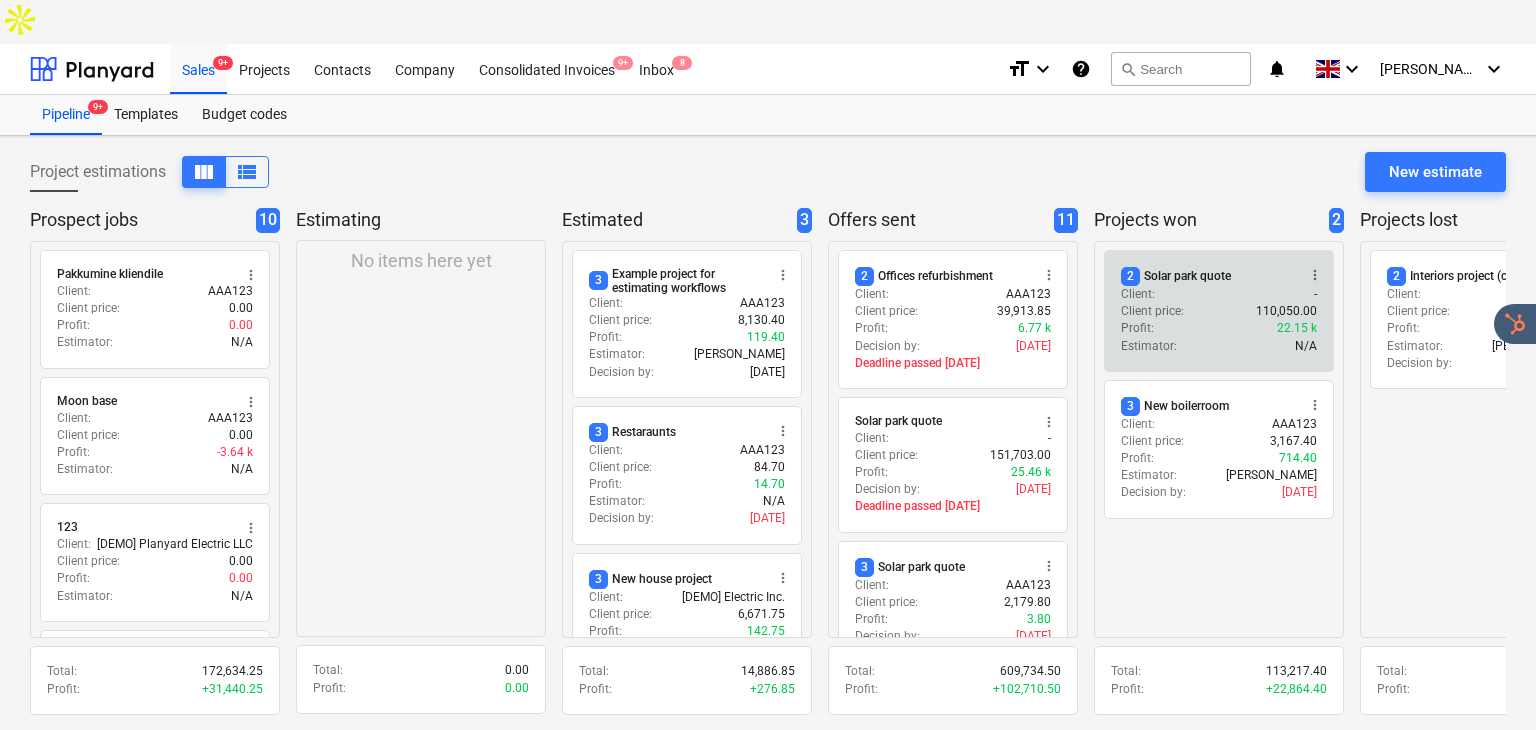 click on "110,050.00" at bounding box center [1286, 311] 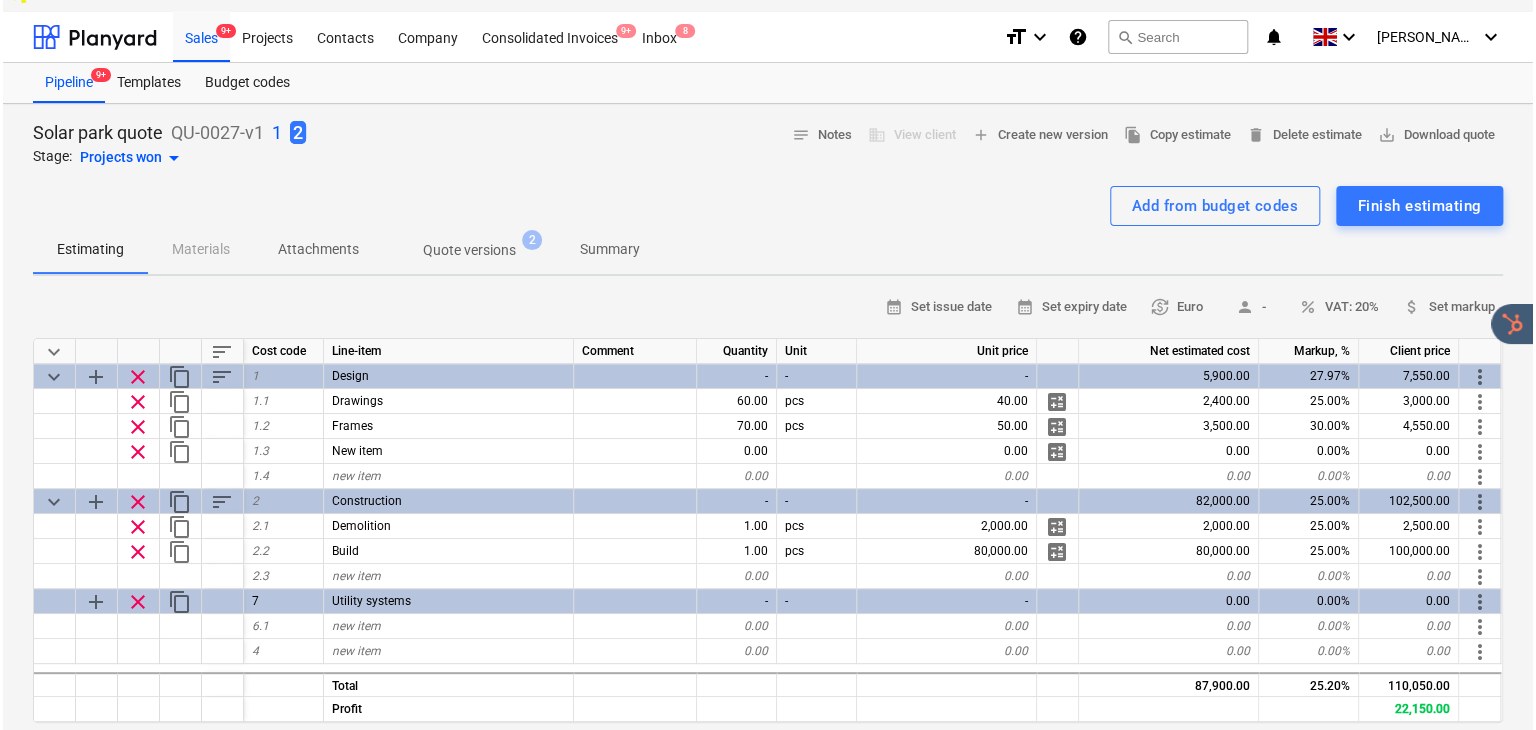 scroll, scrollTop: 0, scrollLeft: 0, axis: both 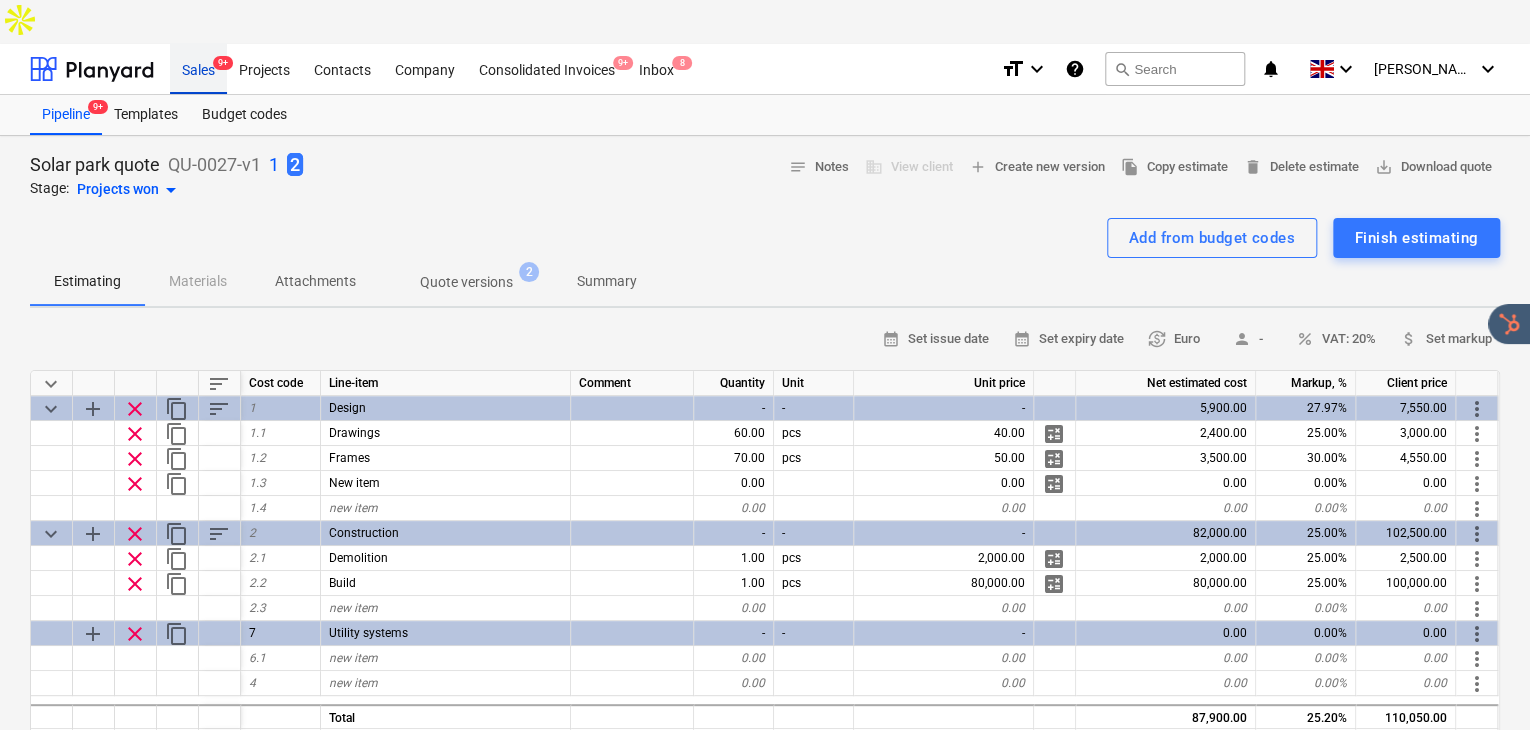click on "Sales 9+" at bounding box center (198, 68) 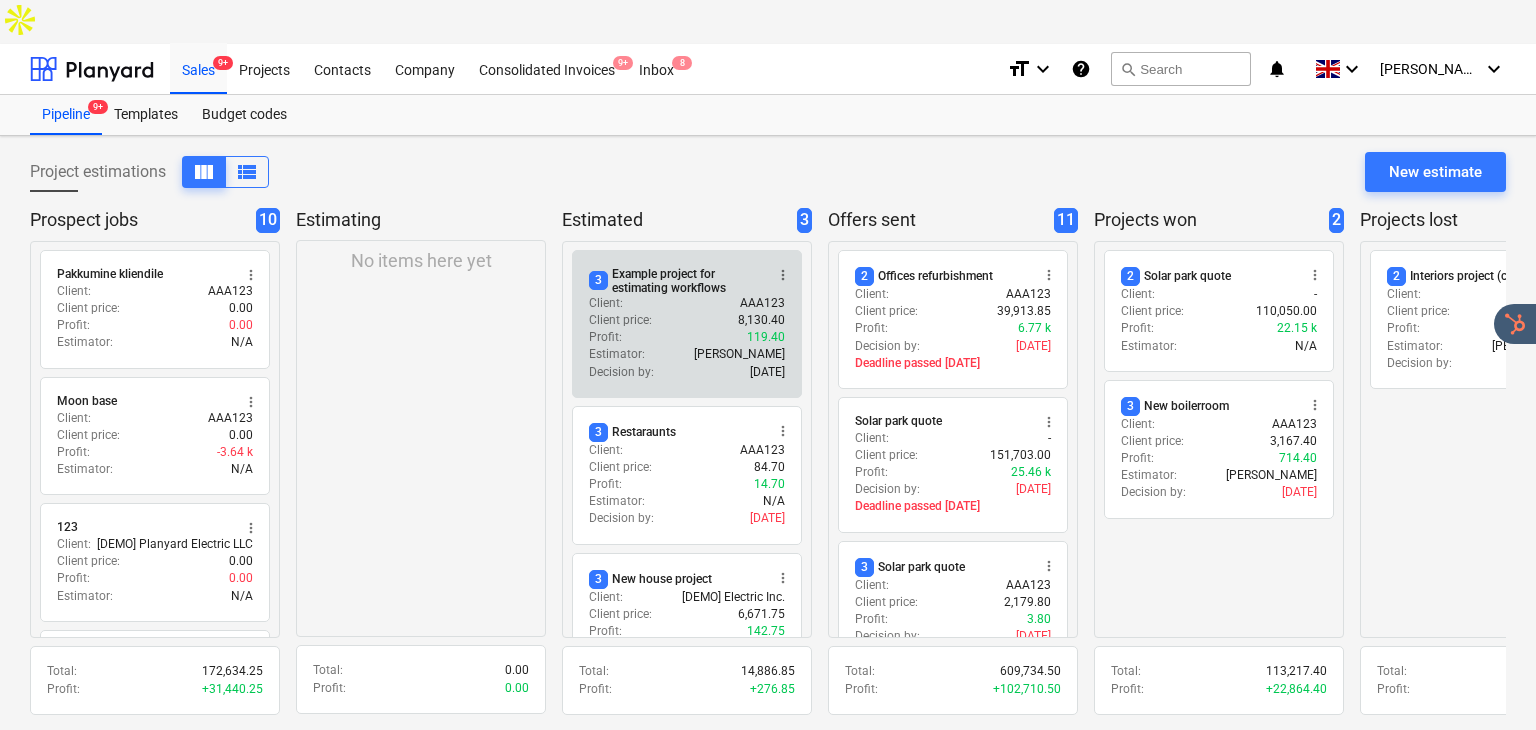 click on "3   Example project for estimating workflows" at bounding box center (676, 281) 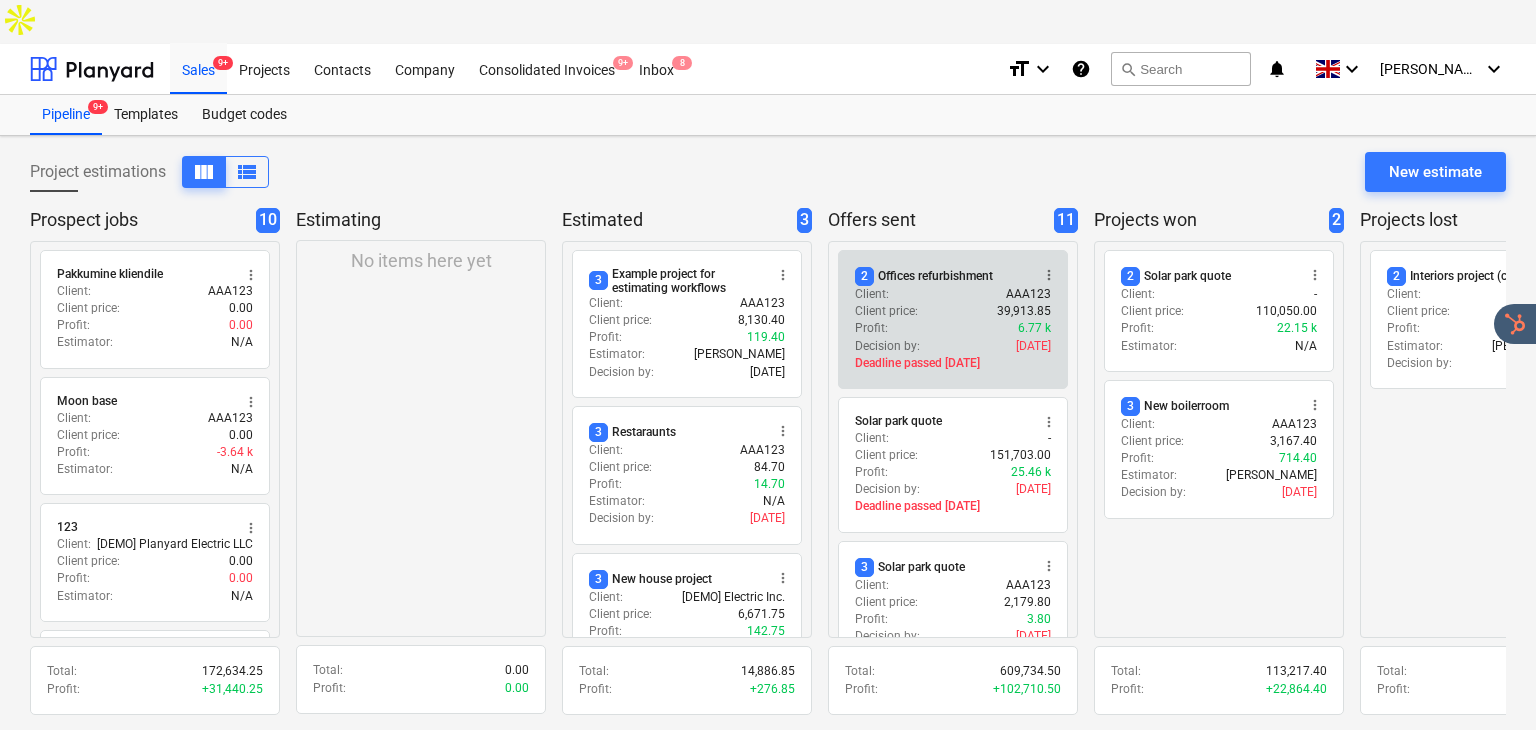 click on "2   Offices refurbishment" at bounding box center [924, 276] 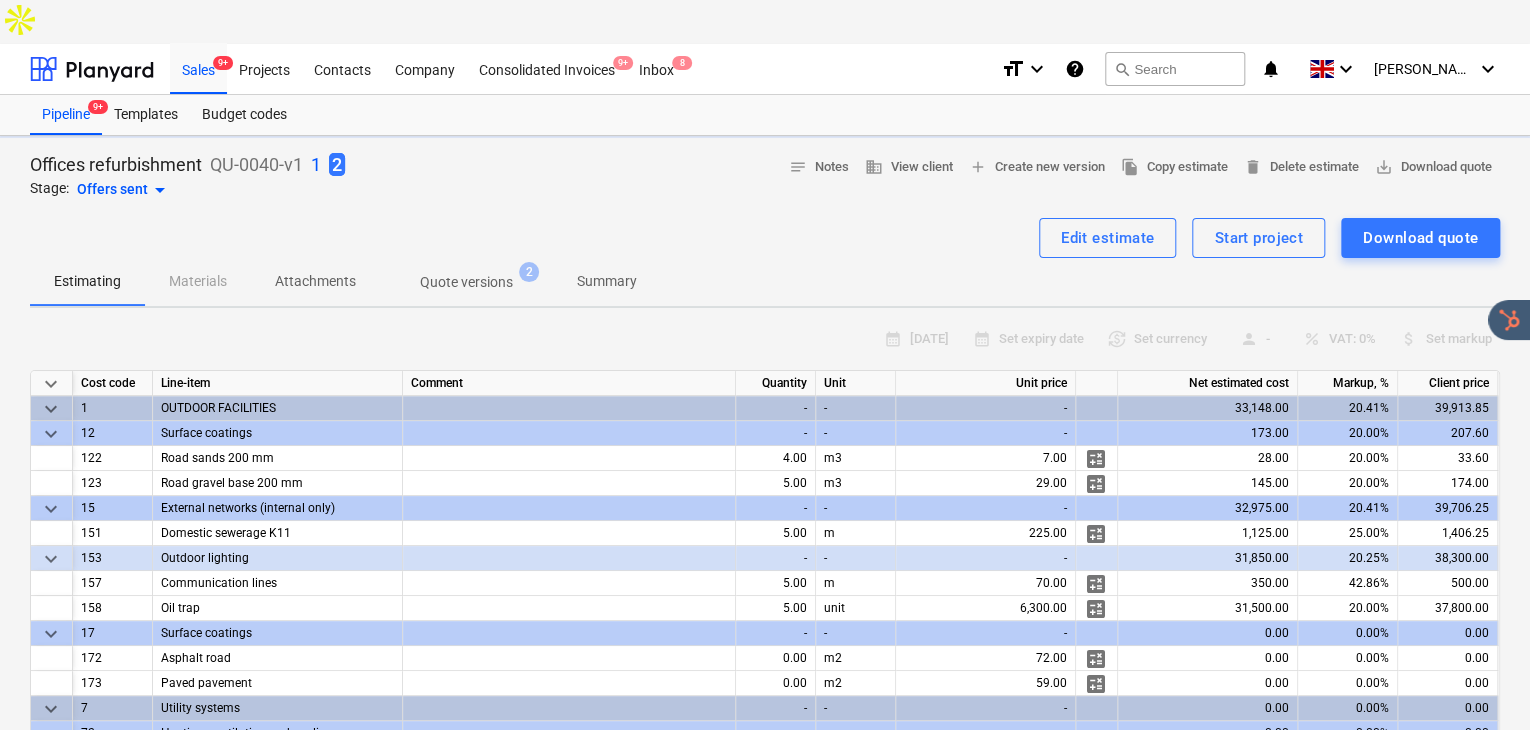 type on "x" 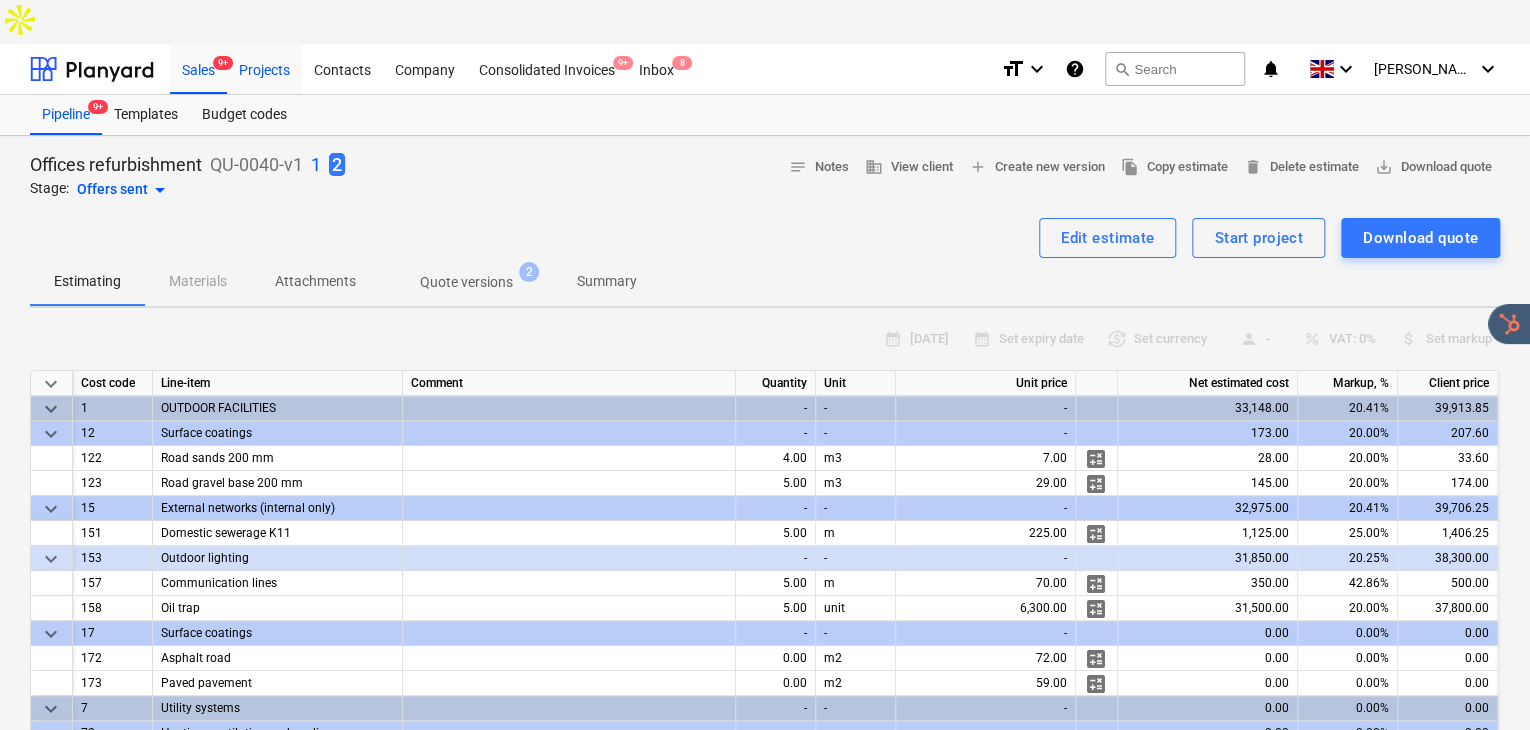 click on "Projects" at bounding box center (264, 68) 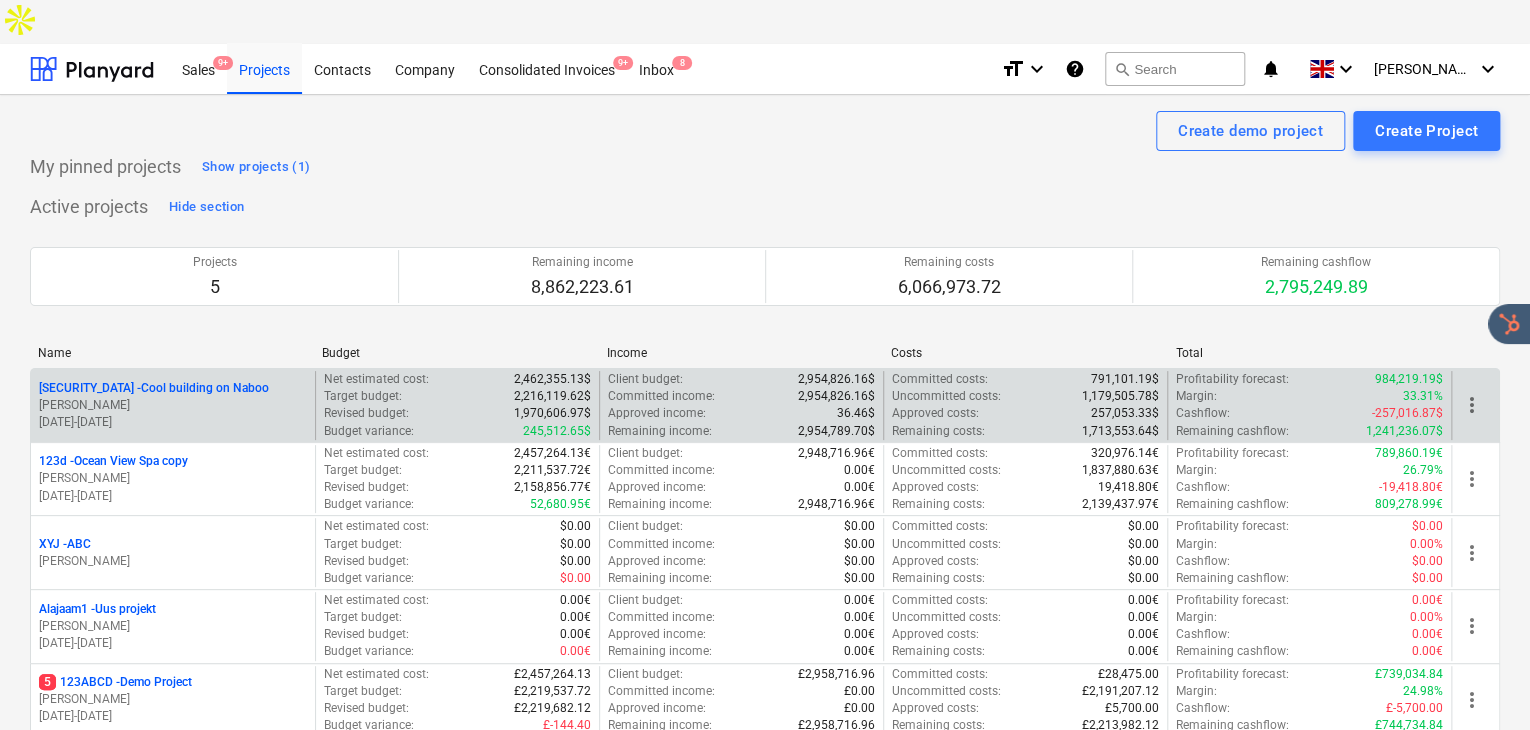 click on "[SECURITY_DATA] -  Cool building on Naboo" at bounding box center [154, 388] 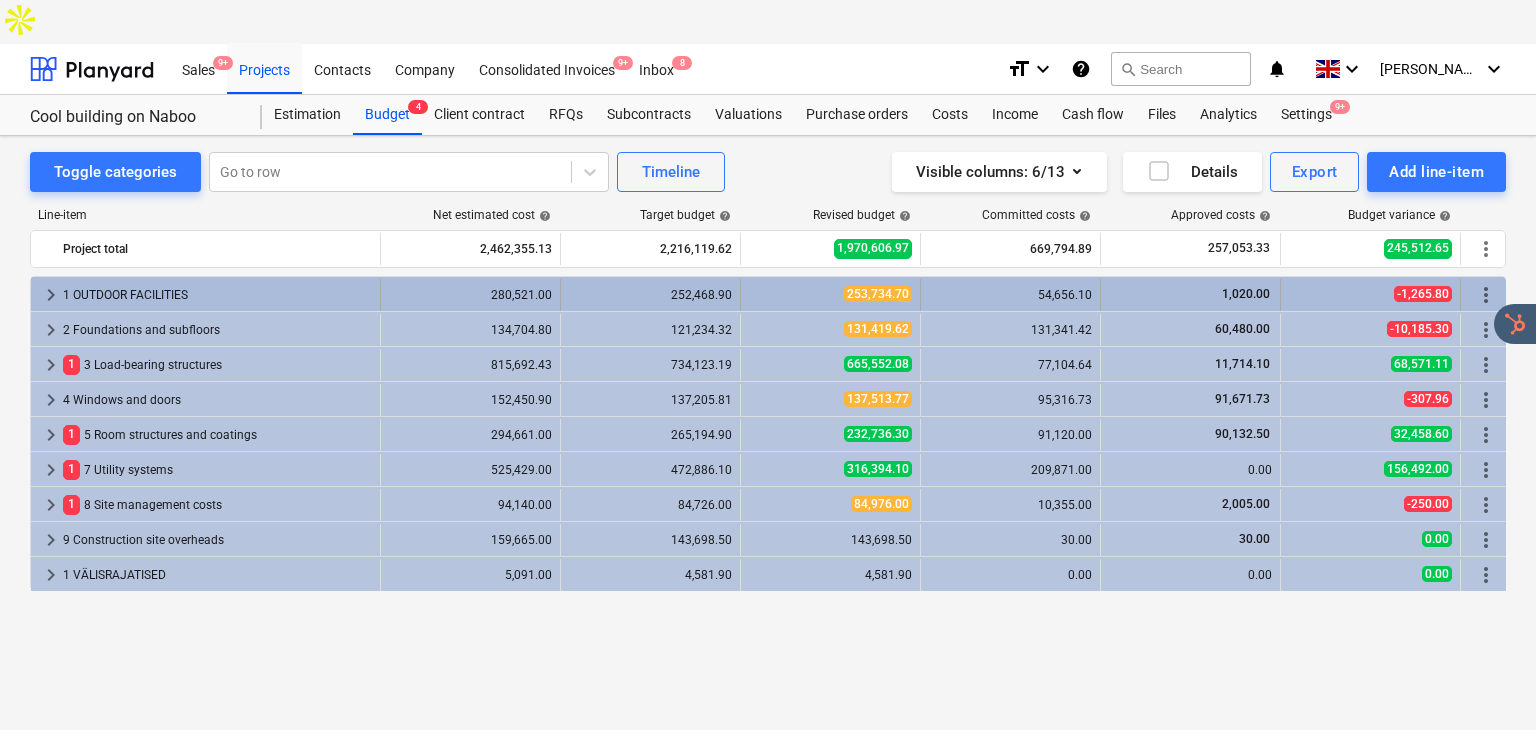 click on "1 OUTDOOR FACILITIES" at bounding box center (217, 295) 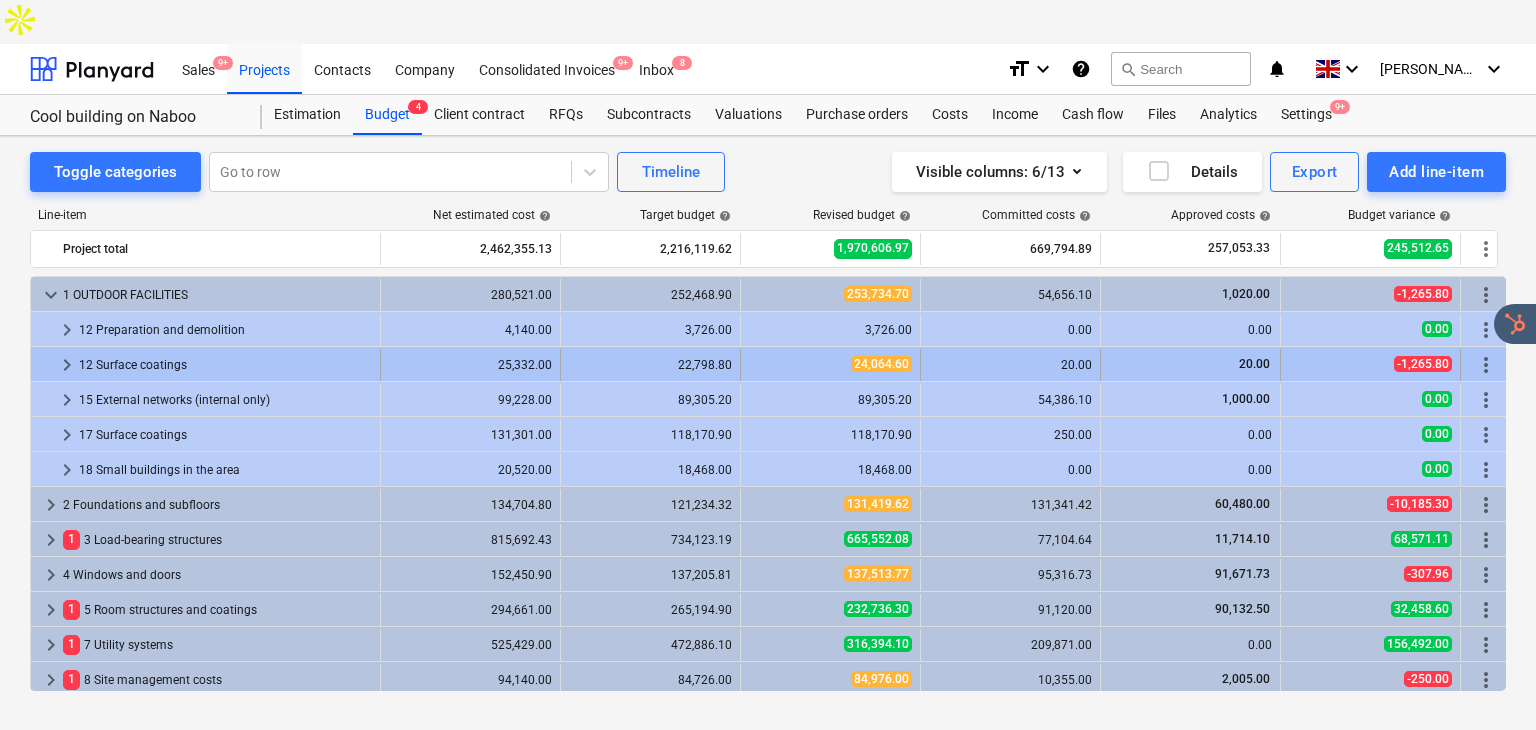 click on "12 Surface coatings" at bounding box center [225, 365] 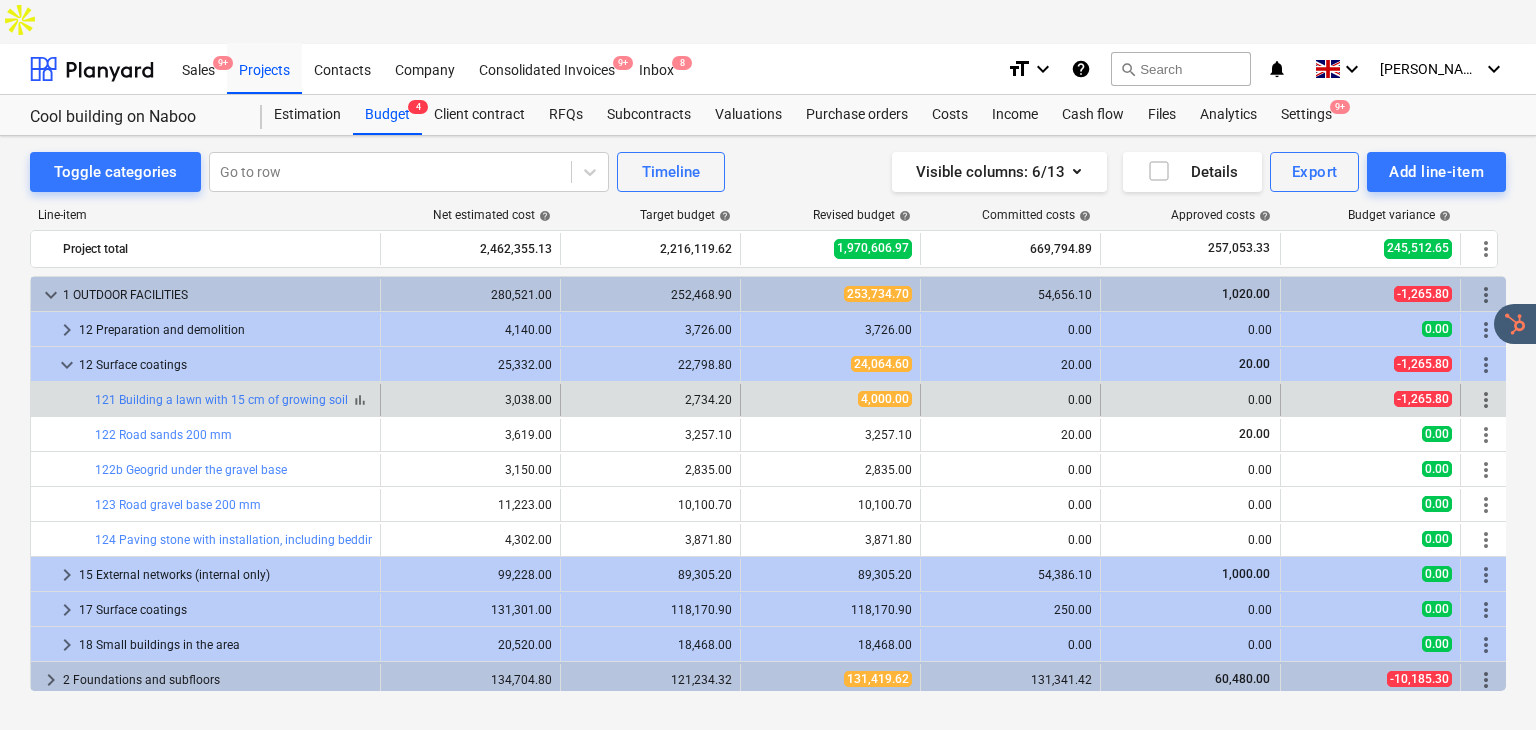 click on "bar_chart" at bounding box center (360, 400) 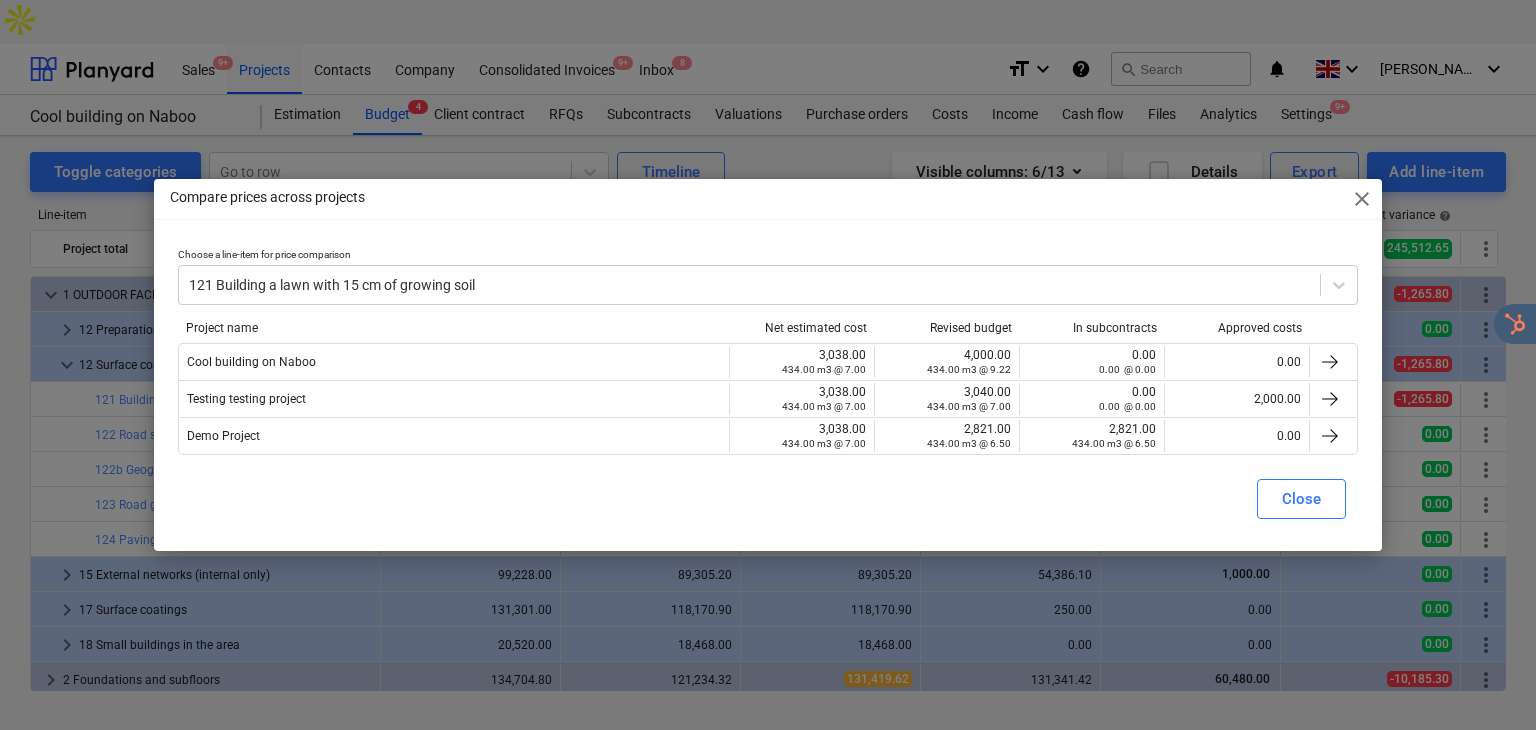 click on "close" at bounding box center (1362, 199) 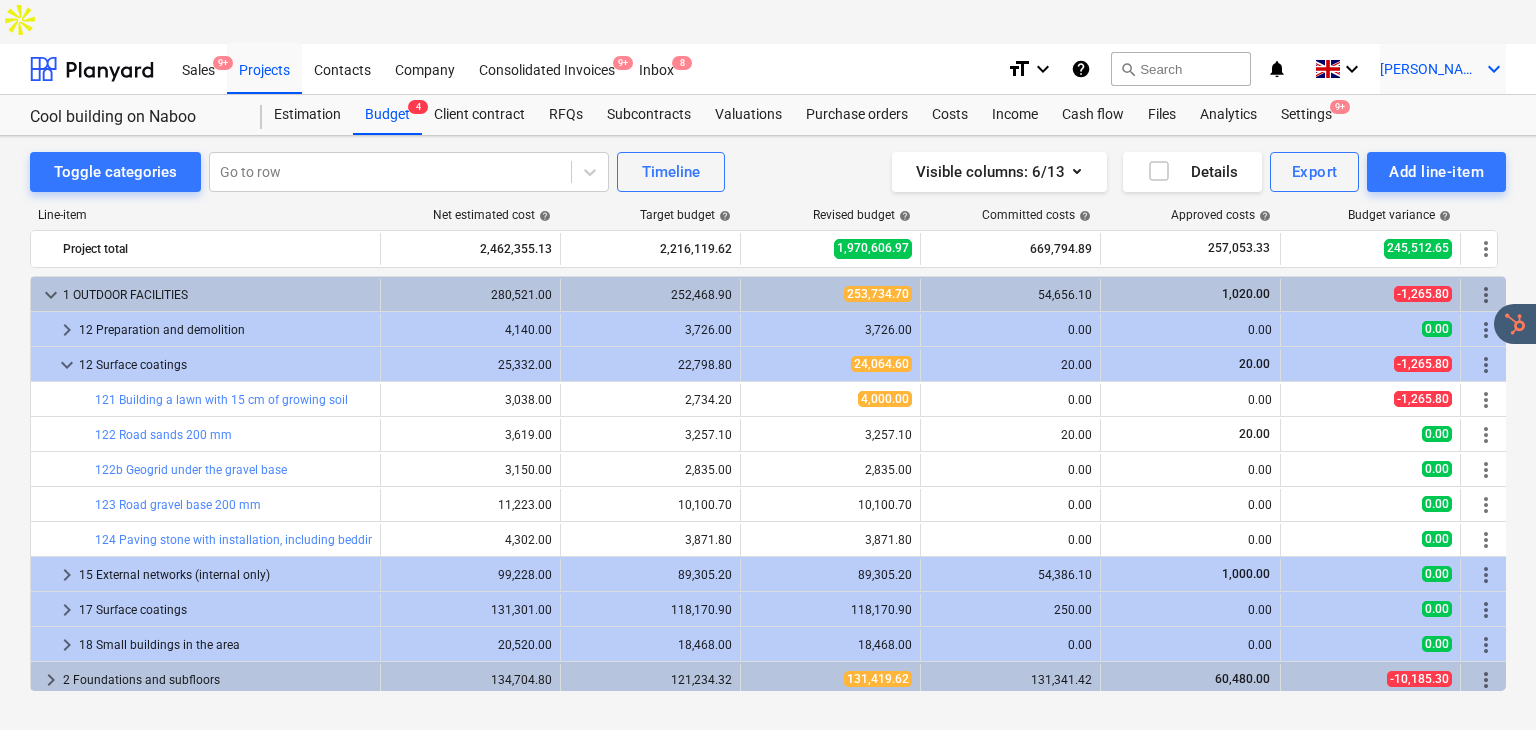 click on "keyboard_arrow_down" at bounding box center (1494, 69) 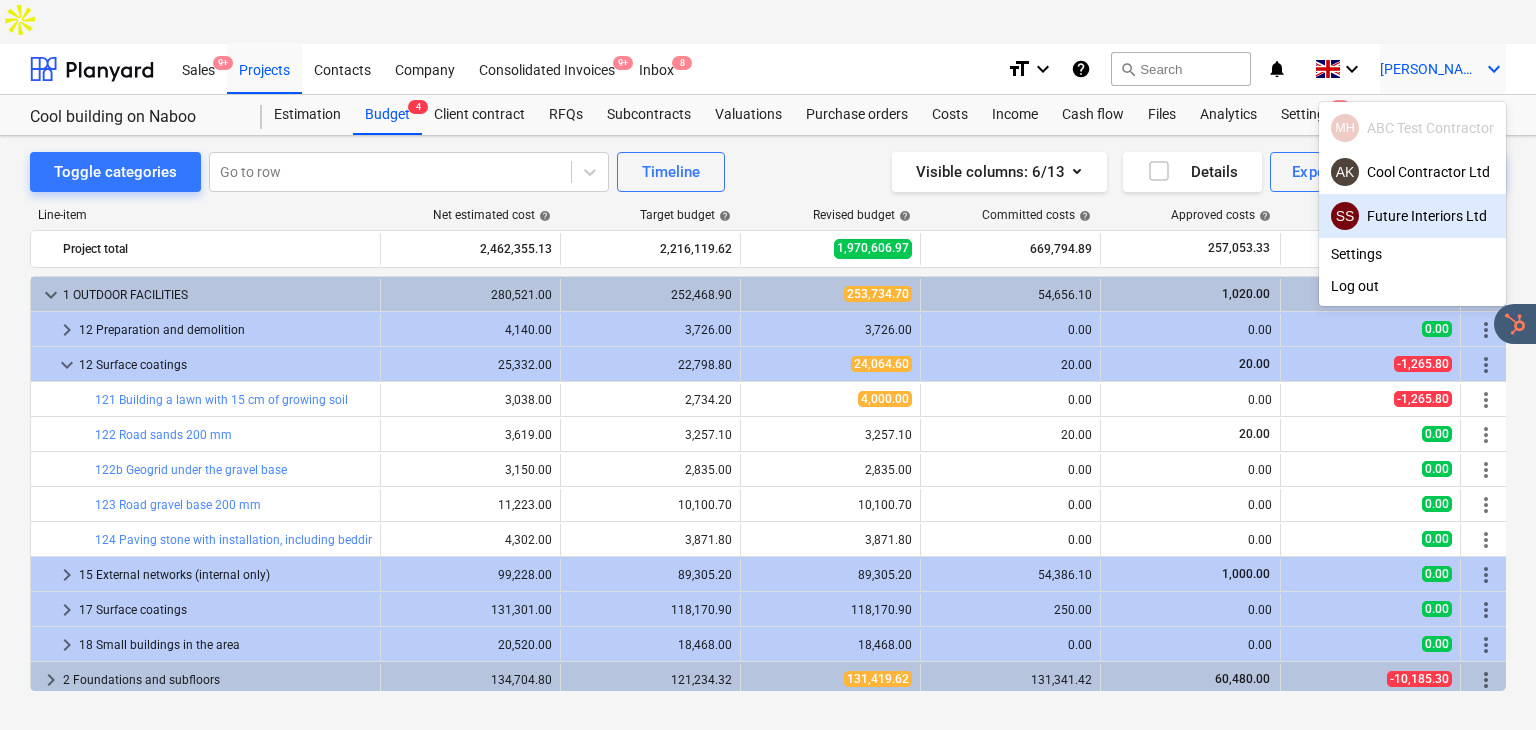 click on "SS Future Interiors Ltd" at bounding box center [1412, 216] 